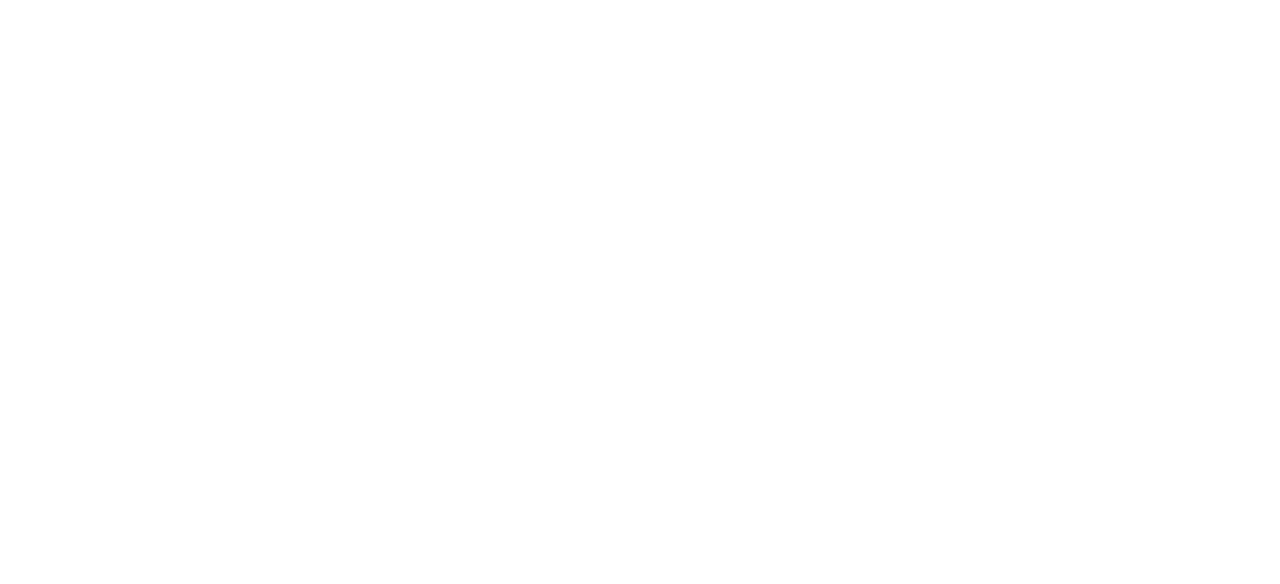 scroll, scrollTop: 0, scrollLeft: 0, axis: both 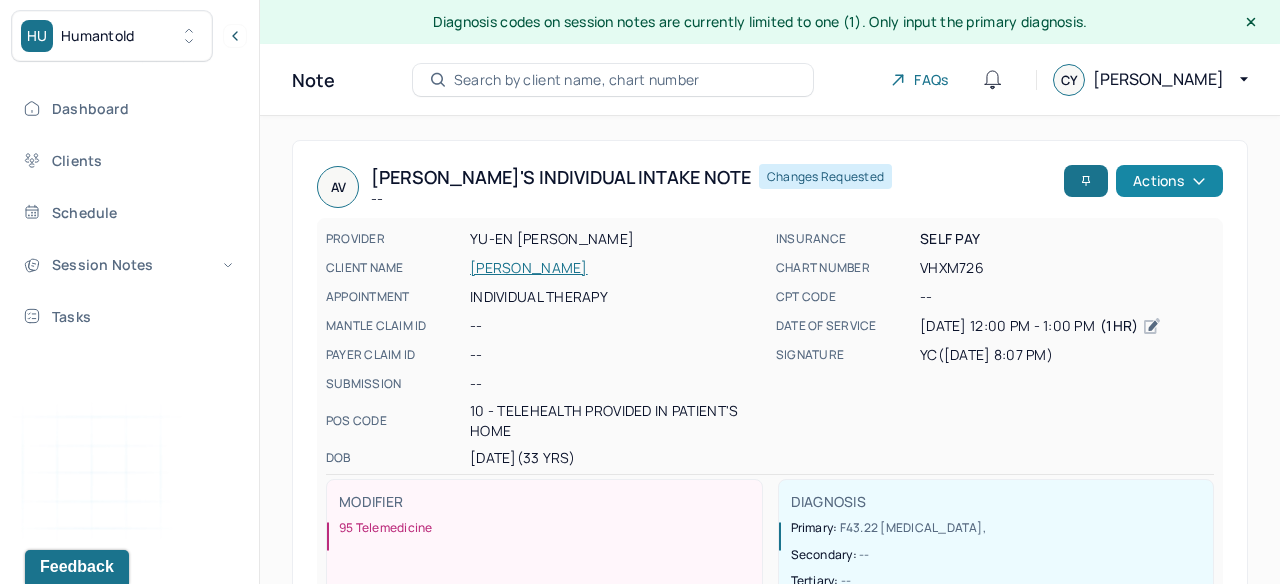 click 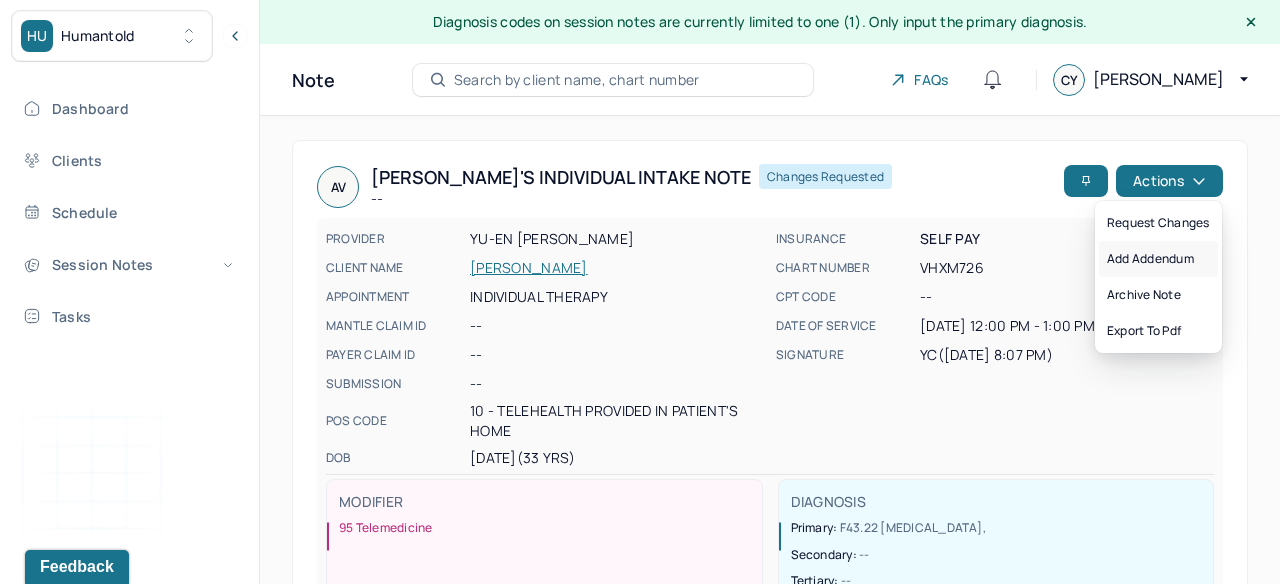 click on "Add addendum" at bounding box center [1158, 259] 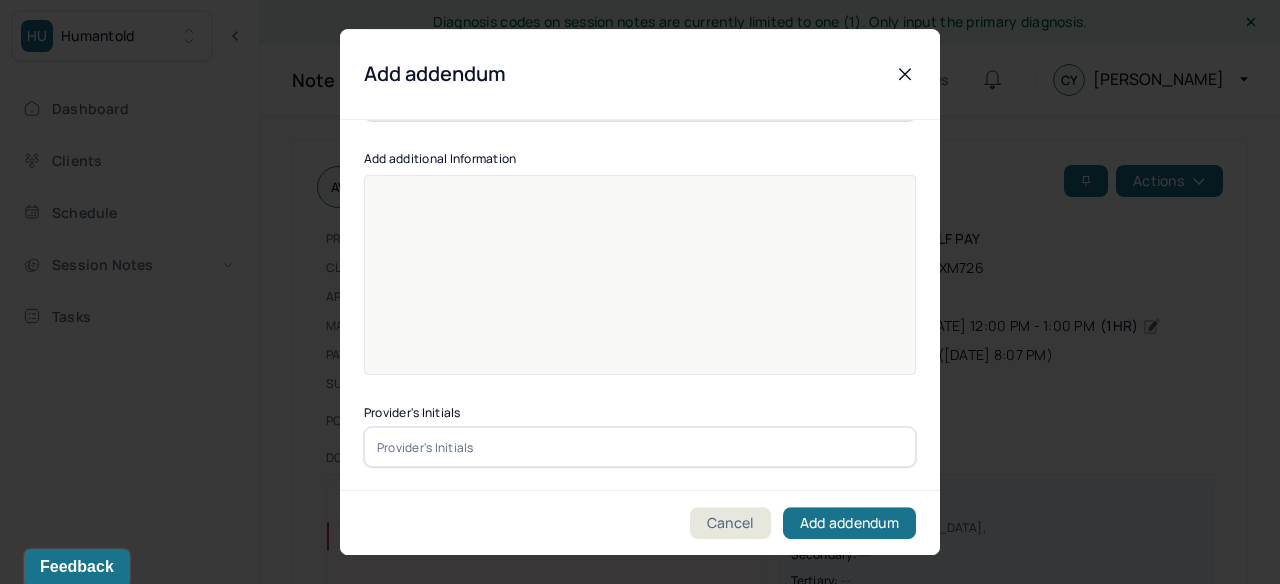 scroll, scrollTop: 157, scrollLeft: 0, axis: vertical 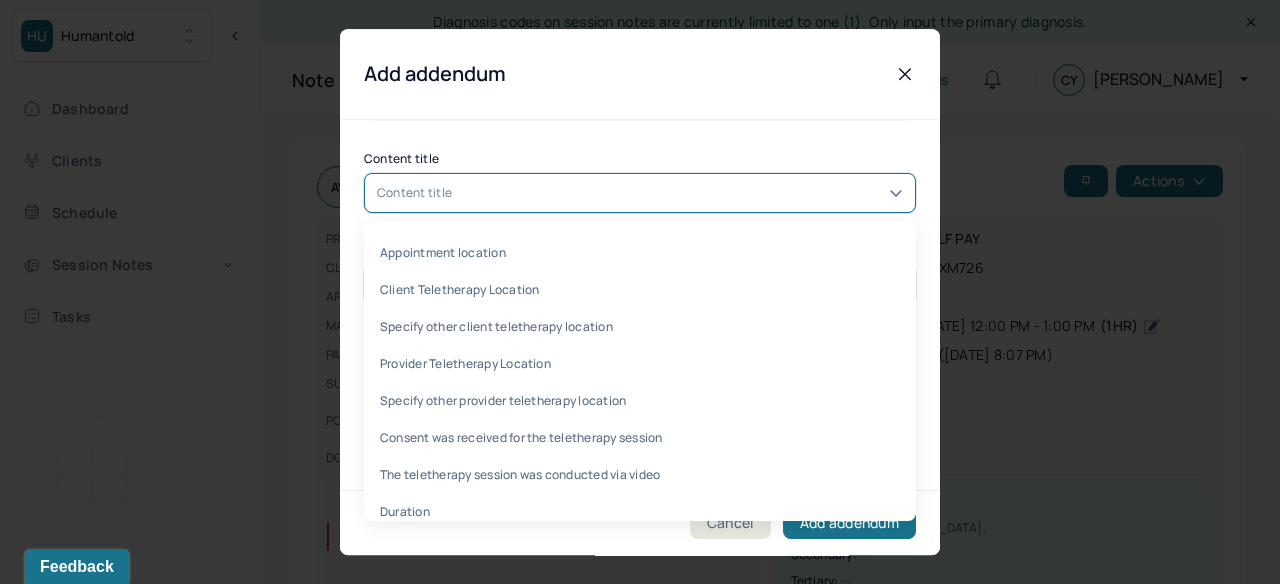 click on "Content title" at bounding box center [640, 193] 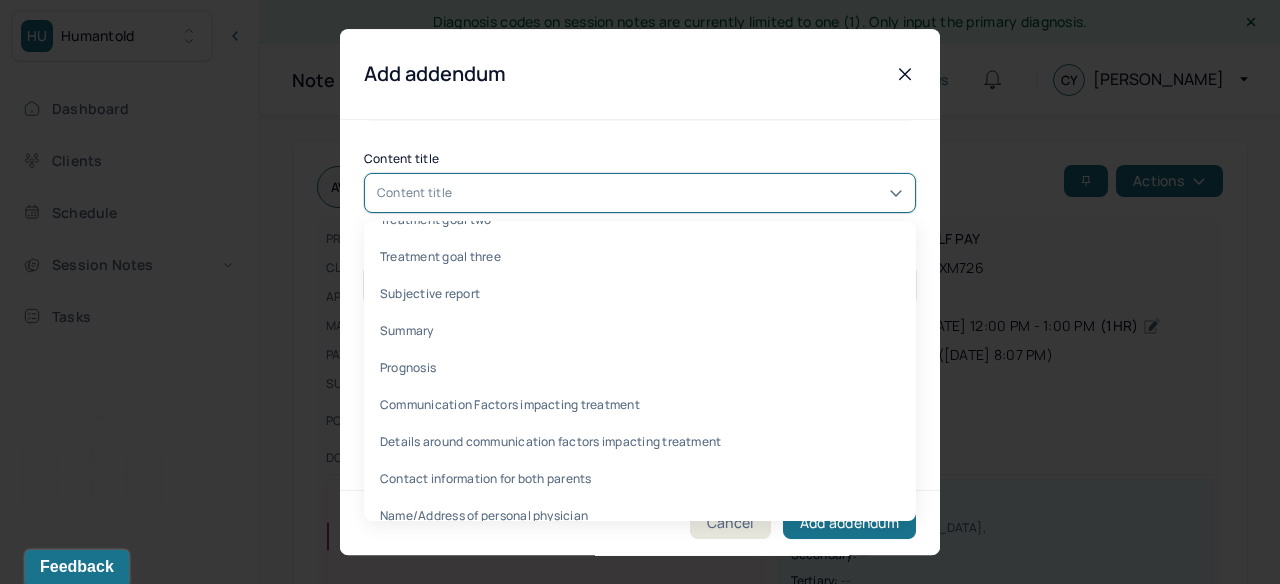 scroll, scrollTop: 3685, scrollLeft: 0, axis: vertical 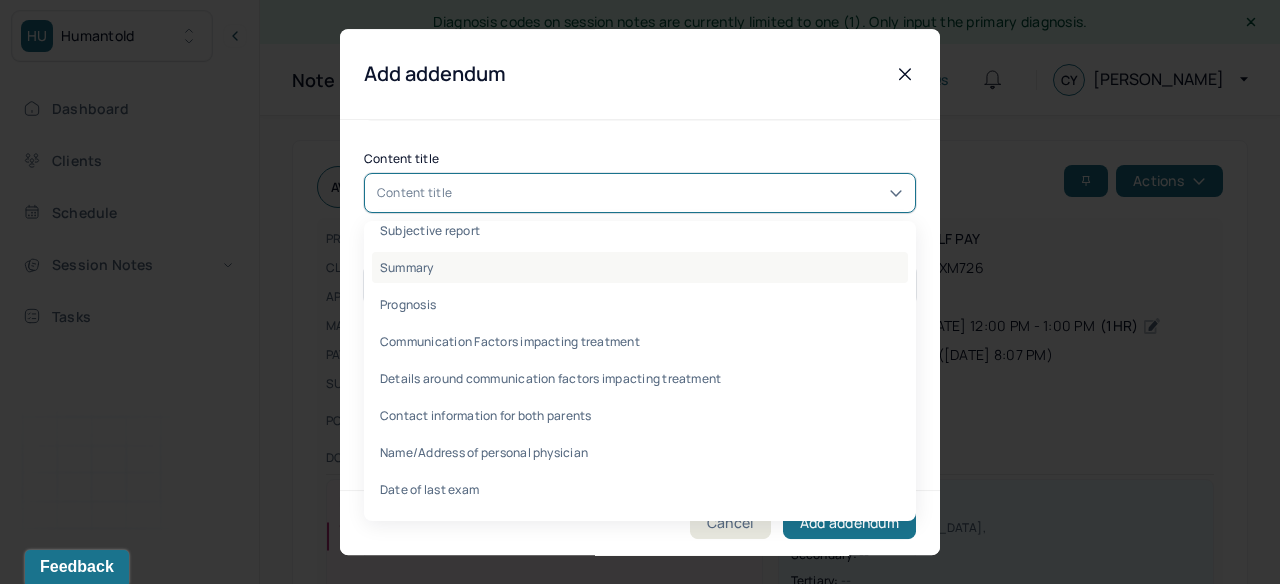 click on "Summary" at bounding box center [640, 267] 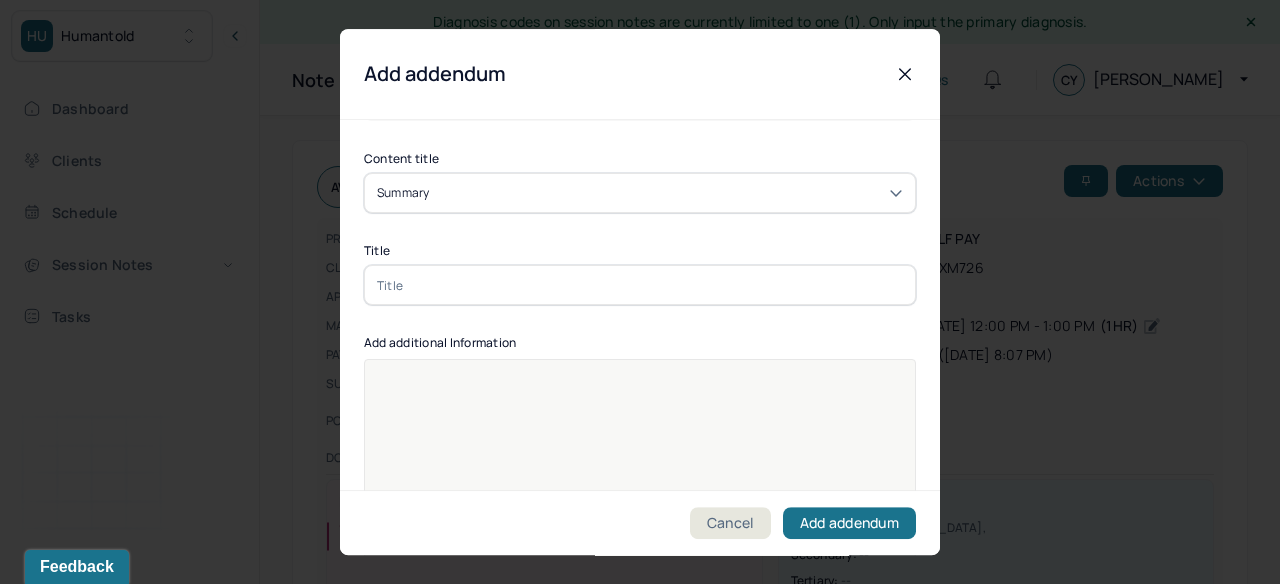 click at bounding box center (640, 285) 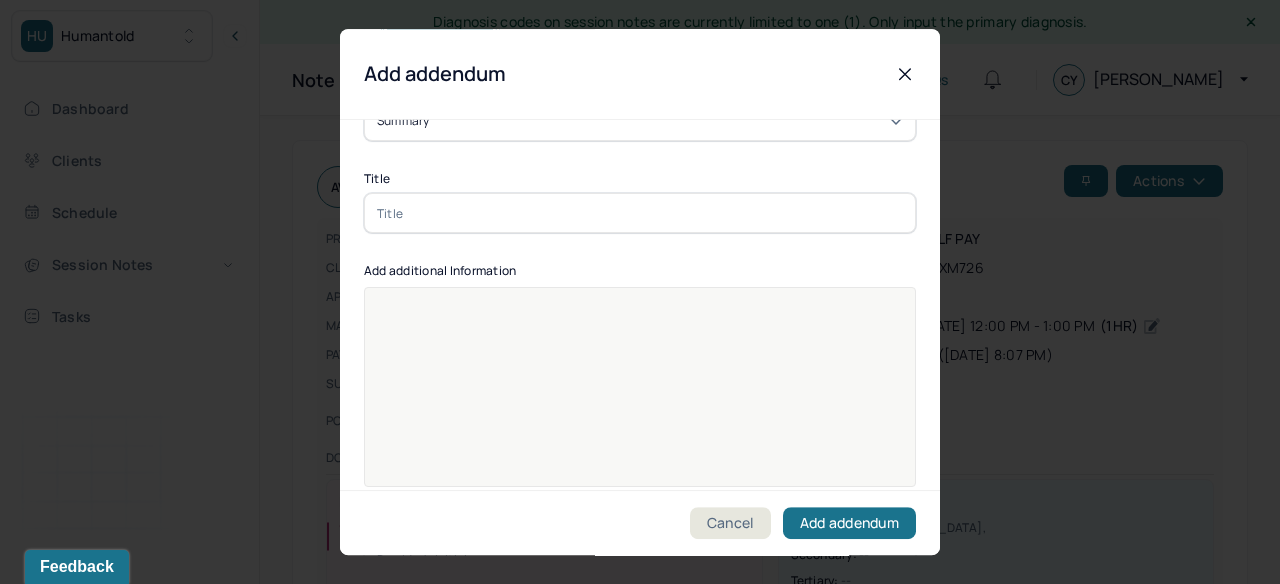 scroll, scrollTop: 320, scrollLeft: 0, axis: vertical 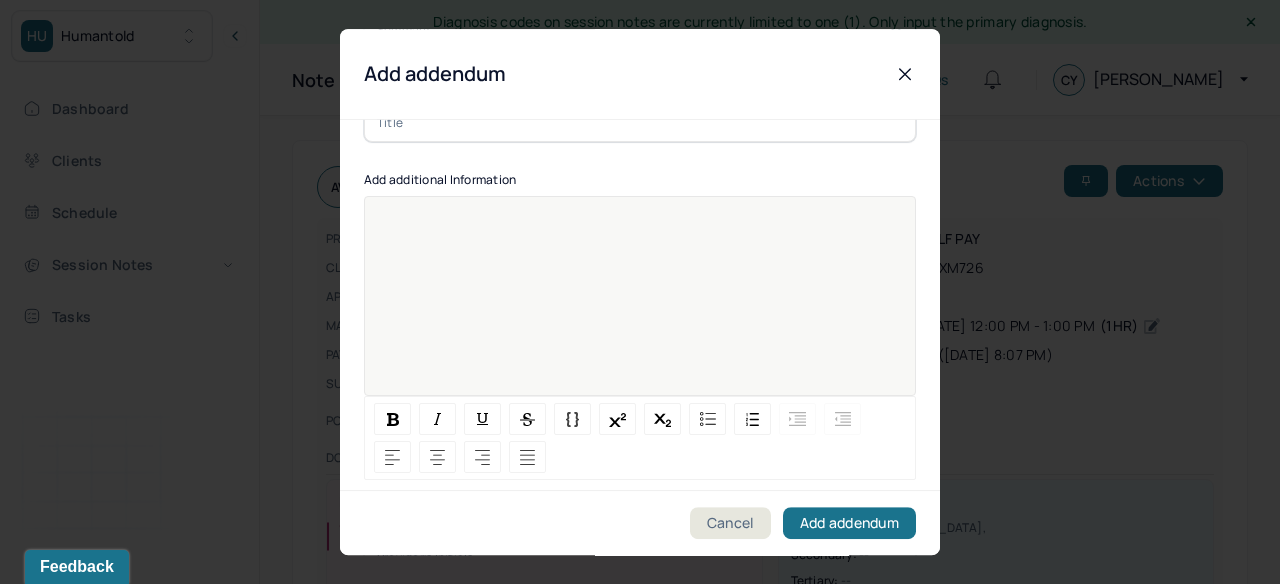 click at bounding box center (640, 309) 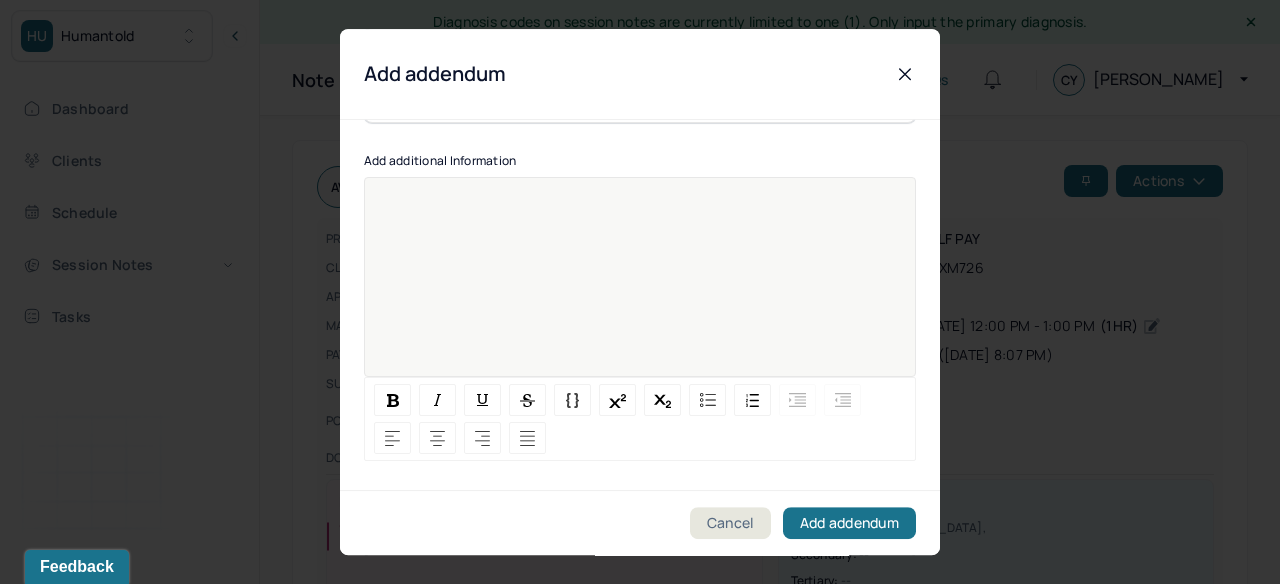 scroll, scrollTop: 430, scrollLeft: 0, axis: vertical 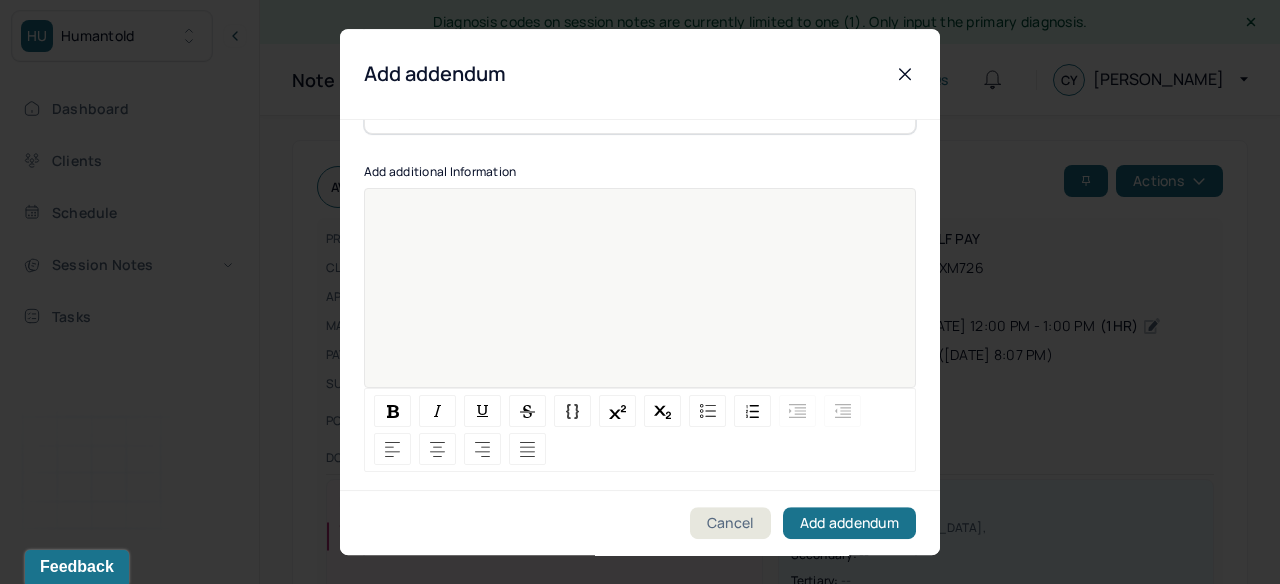 click 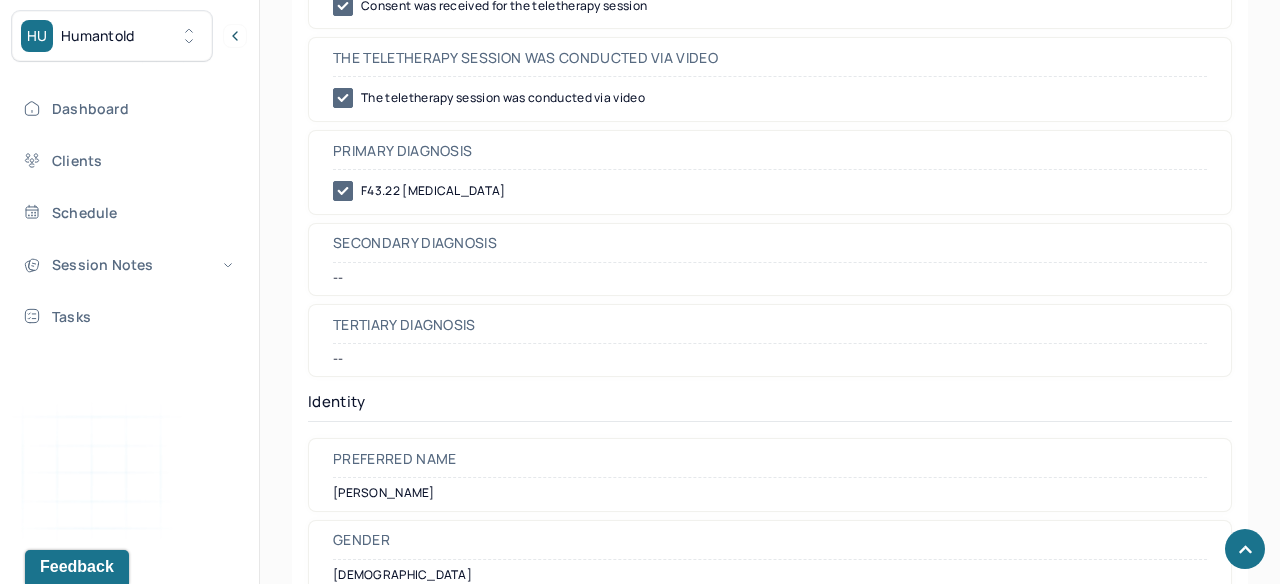 scroll, scrollTop: 0, scrollLeft: 0, axis: both 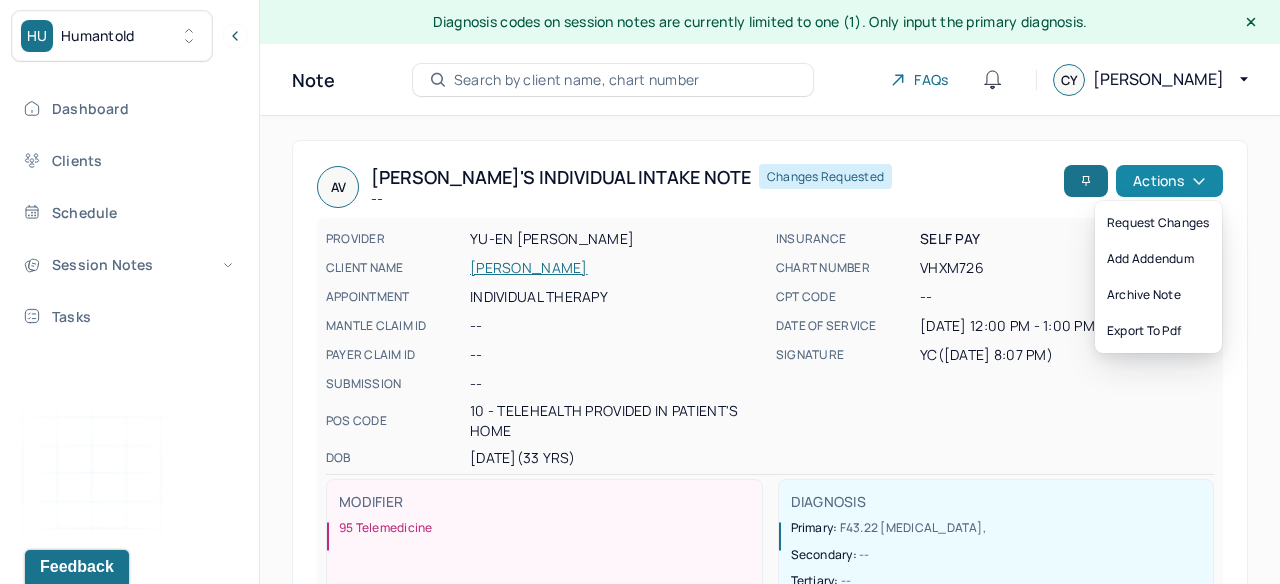 click on "Actions" at bounding box center [1169, 181] 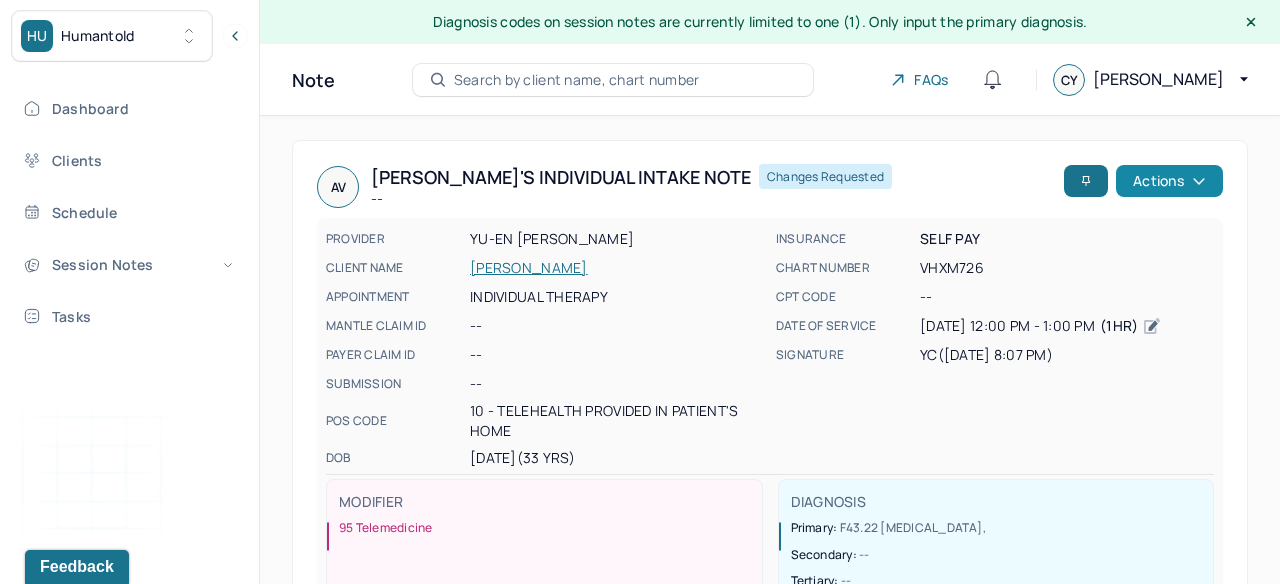 click on "Actions" at bounding box center (1169, 181) 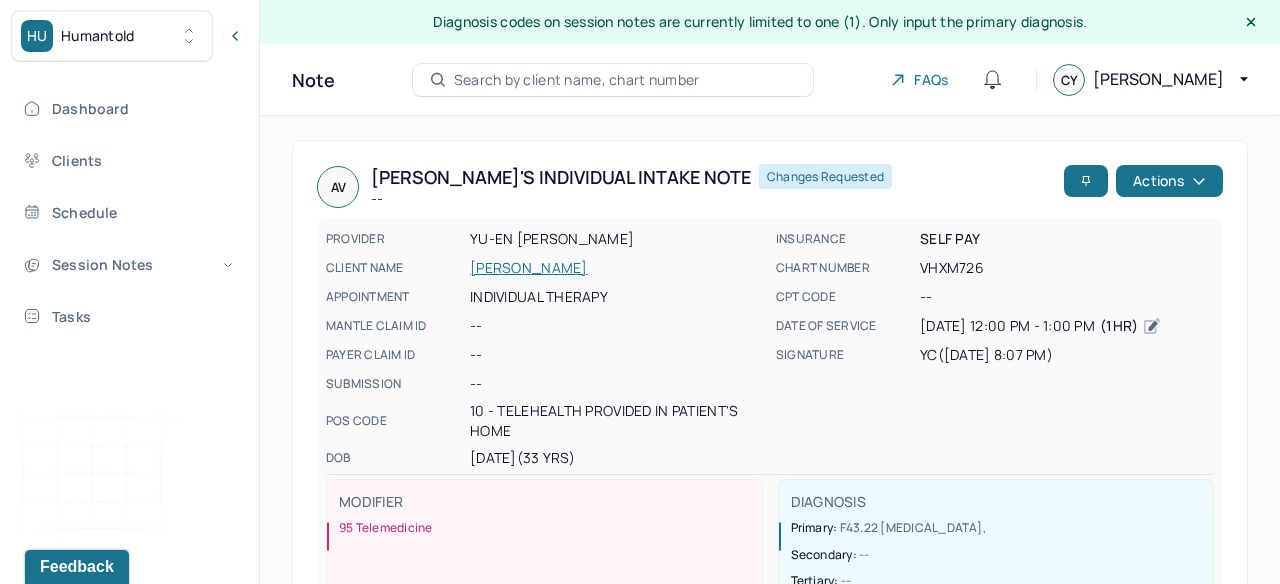 click on "Changes requested" at bounding box center [825, 176] 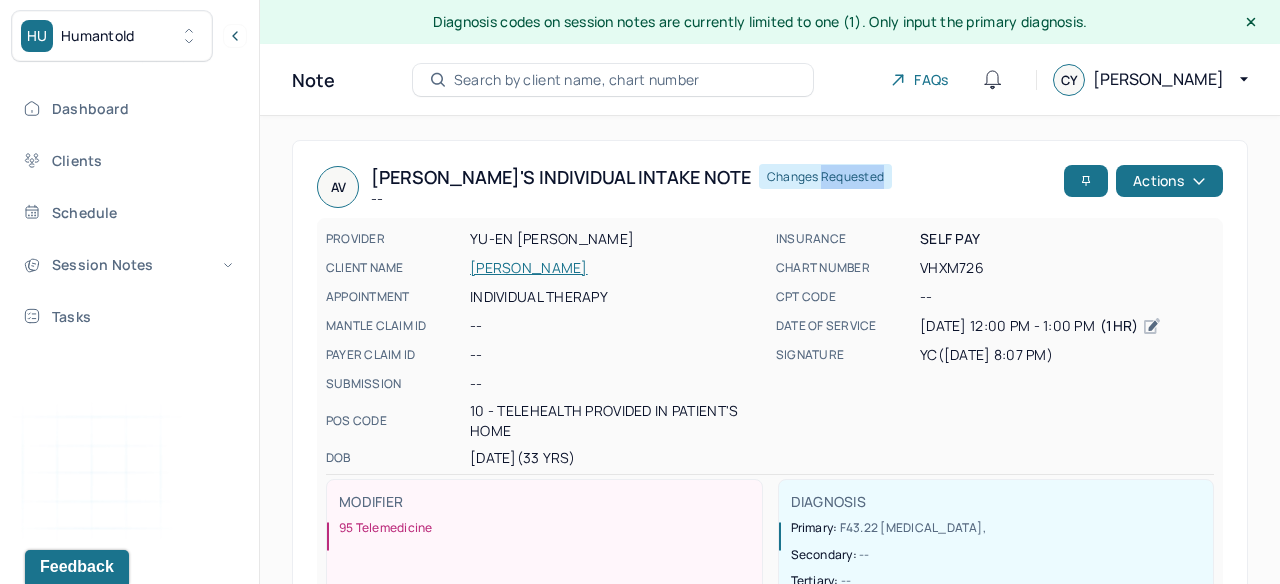 click on "Changes requested" at bounding box center (825, 176) 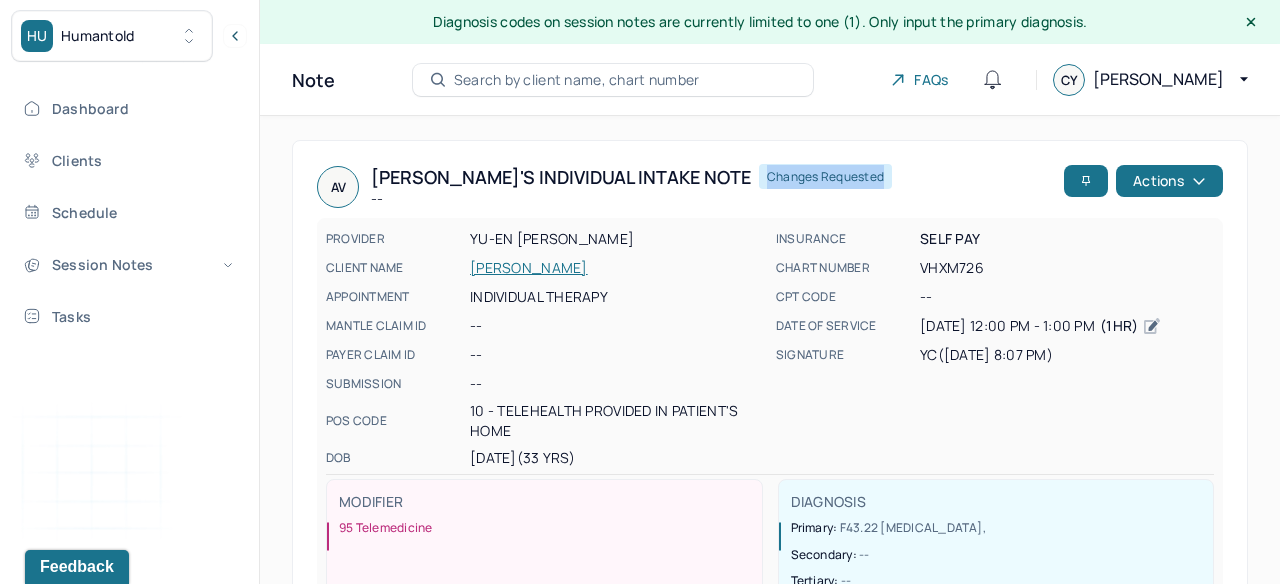 click on "Changes requested" at bounding box center (825, 176) 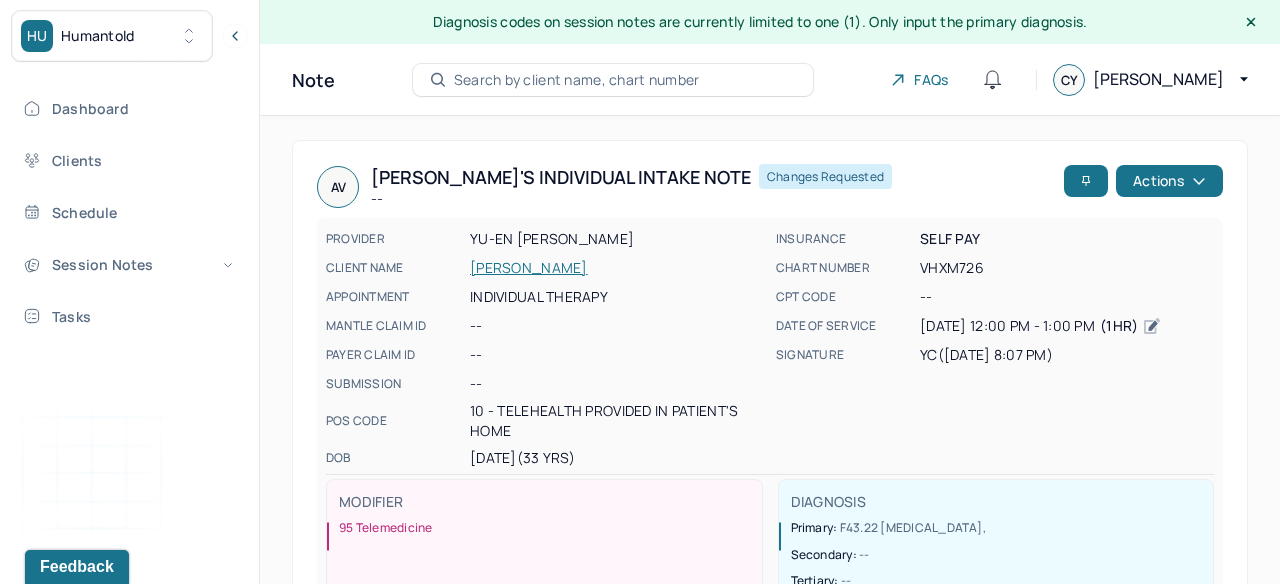 click on "Changes requested" at bounding box center [825, 176] 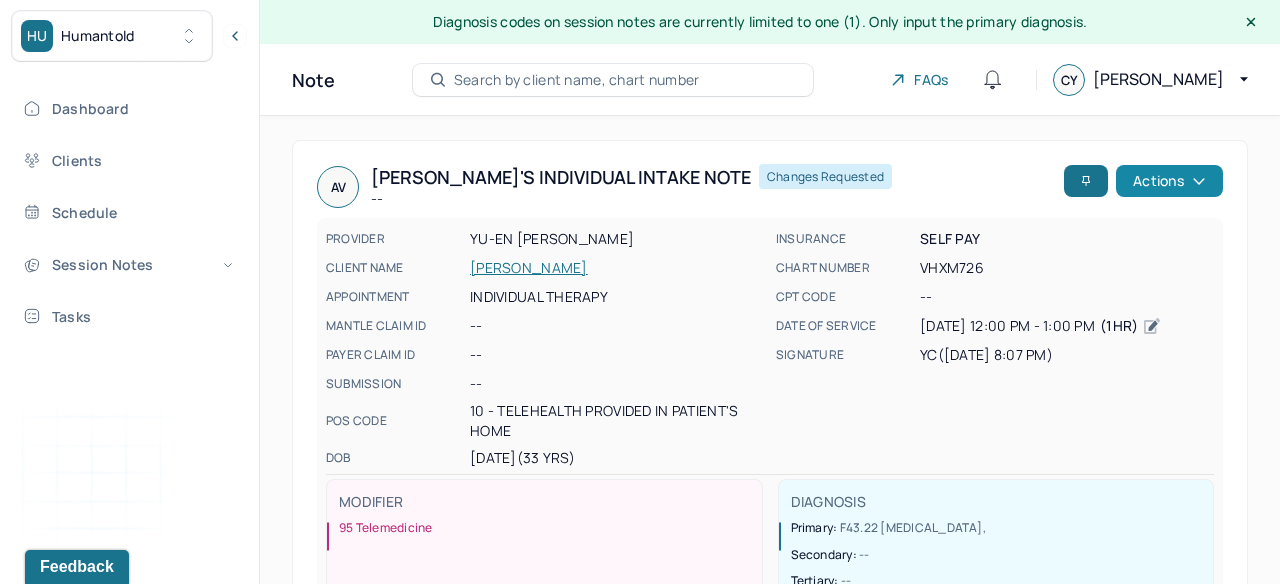 click 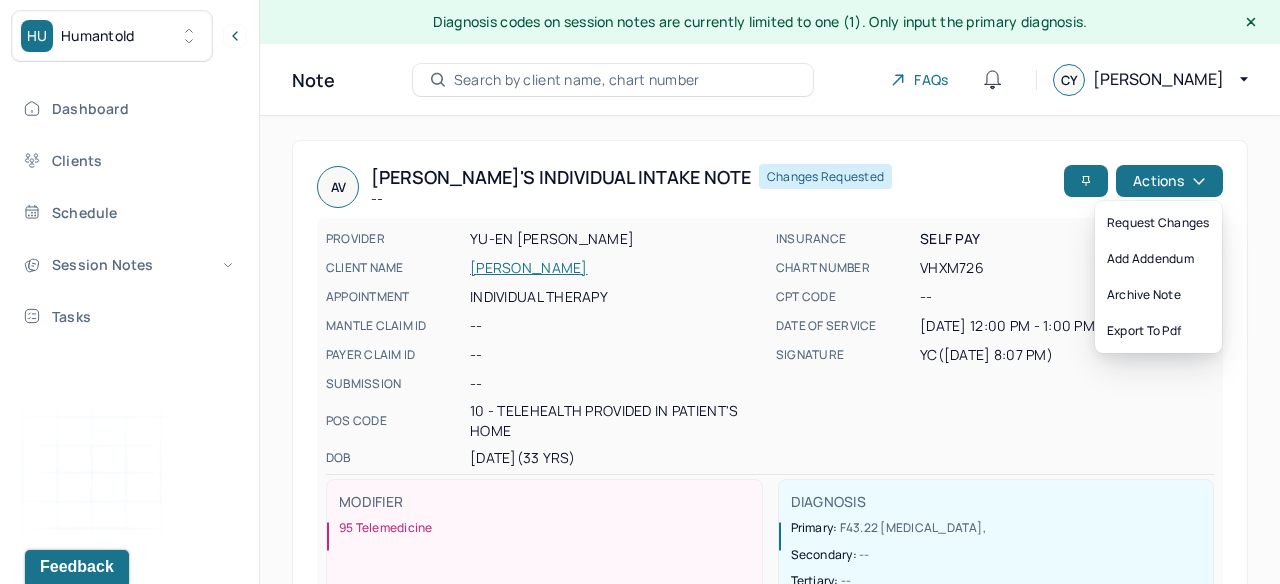 click on "PROVIDER [PERSON_NAME] CLIENT NAME [PERSON_NAME] APPOINTMENT Individual therapy   MANTLE CLAIM ID -- PAYER CLAIM ID -- SUBMISSION -- POS CODE 10 - Telehealth Provided in Patient's Home DOB [DEMOGRAPHIC_DATA]  (33 Yrs)" at bounding box center [545, 348] 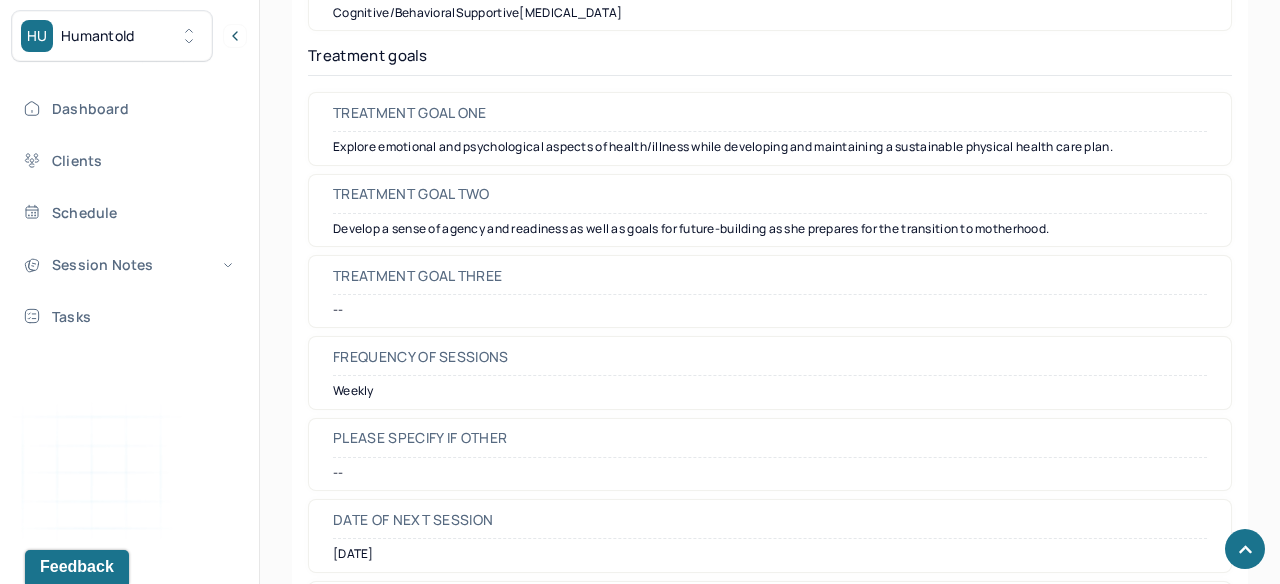 scroll, scrollTop: 10604, scrollLeft: 0, axis: vertical 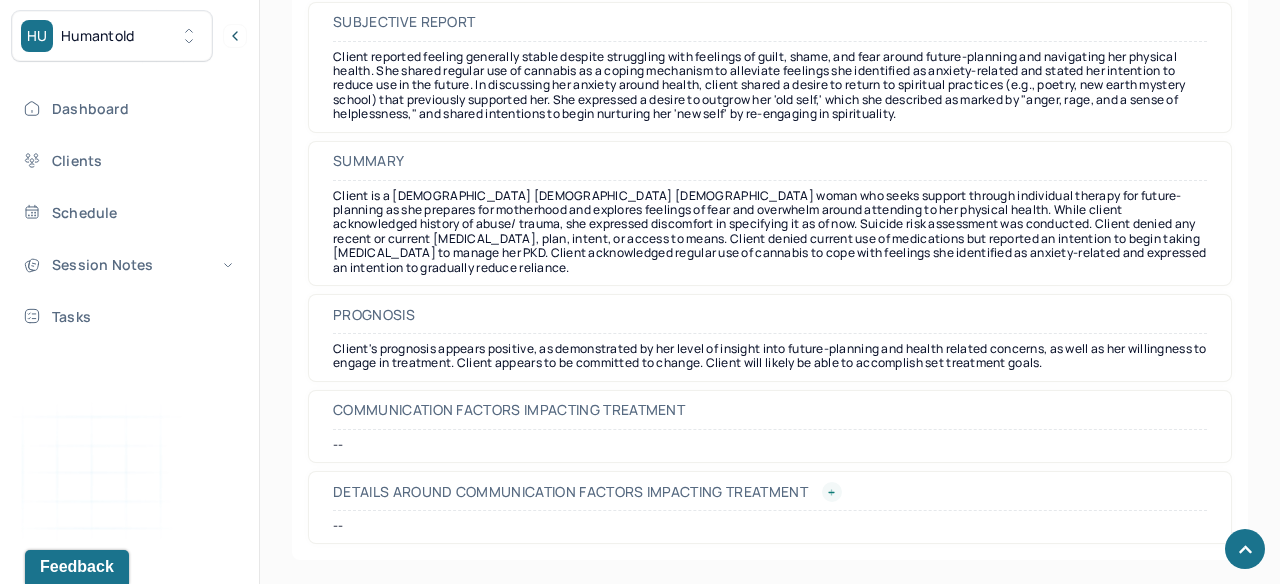 click on "Details around communication factors impacting treatment" at bounding box center [770, 496] 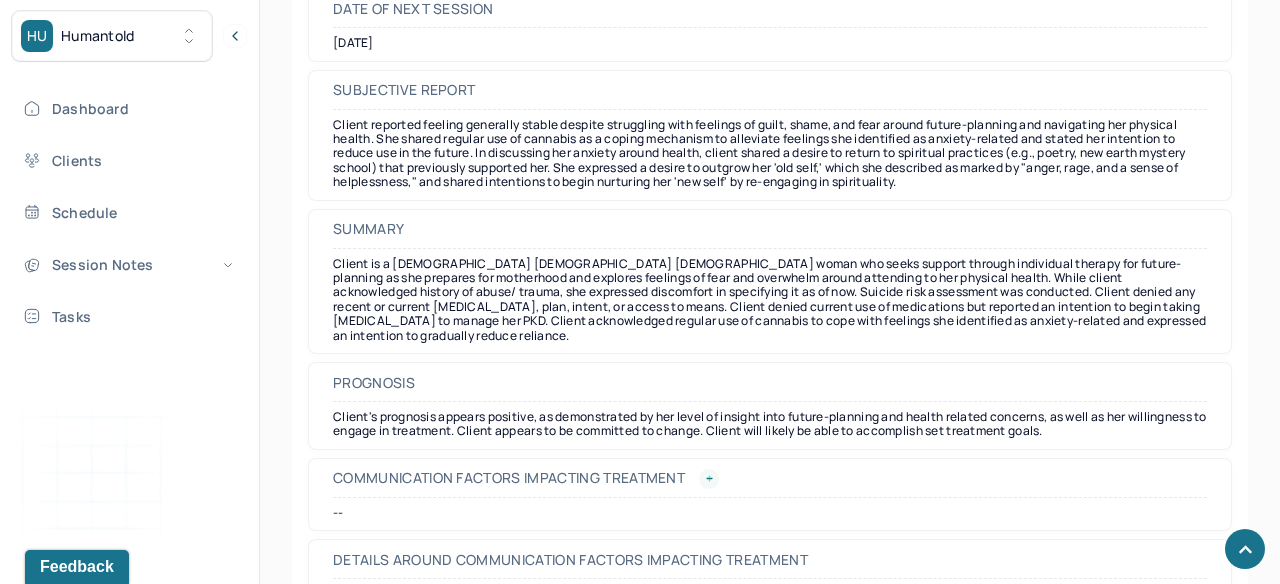 scroll, scrollTop: 10467, scrollLeft: 0, axis: vertical 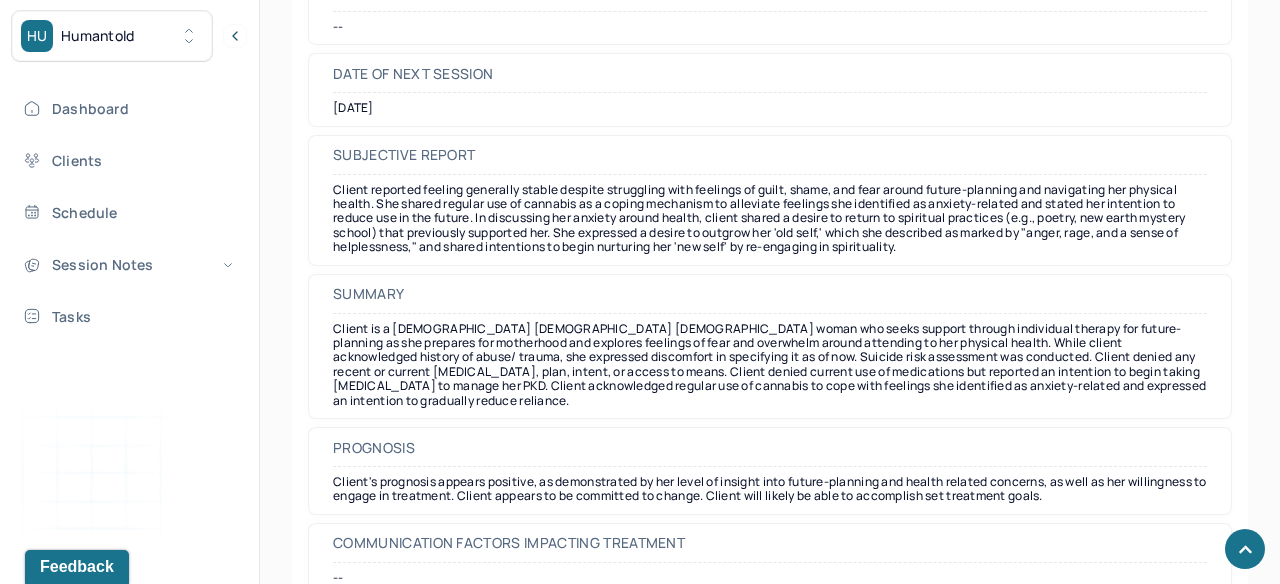 click on "Subjective report Client reported feeling generally stable despite struggling with feelings of guilt, shame, and fear around future-planning and navigating her physical health. She shared regular use of cannabis as a coping mechanism to alleviate feelings she identified as anxiety-related and stated her intention to reduce use in the future. In discussing her anxiety around health, client shared a desire to return to spiritual practices (e.g., poetry, new earth mystery school) that previously supported her. She expressed a desire to outgrow her 'old self,' which she described as marked by "anger, rage, and a sense of helplessness," and shared intentions to begin nurturing  her 'new self' by re-engaging in spirituality." at bounding box center [770, 200] 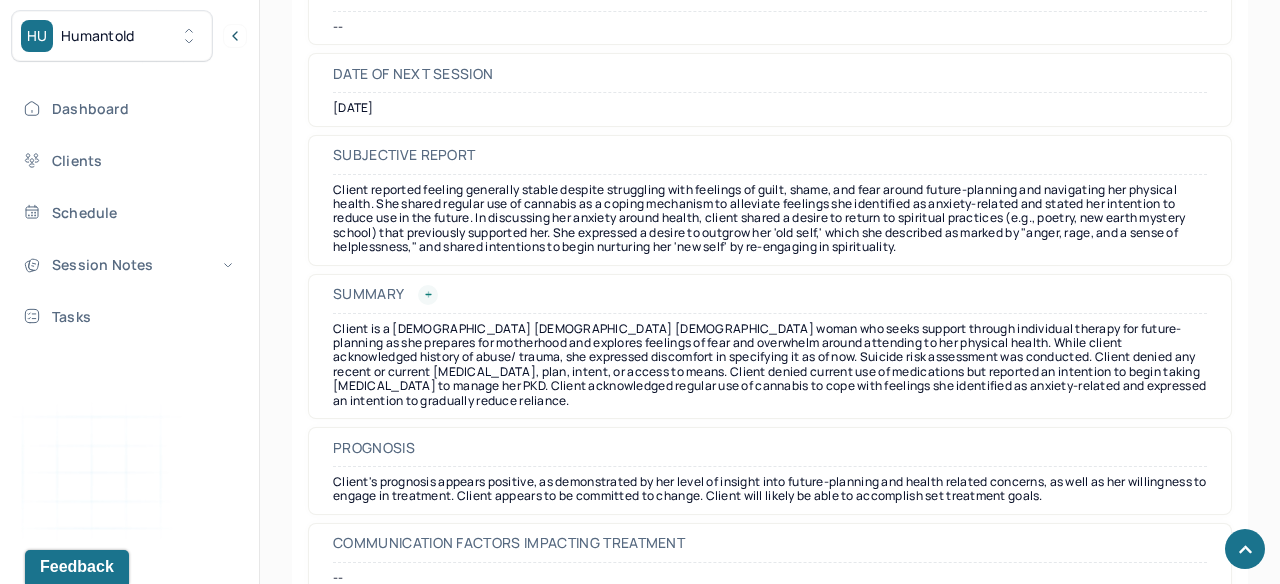 click on "Summary" at bounding box center (770, 299) 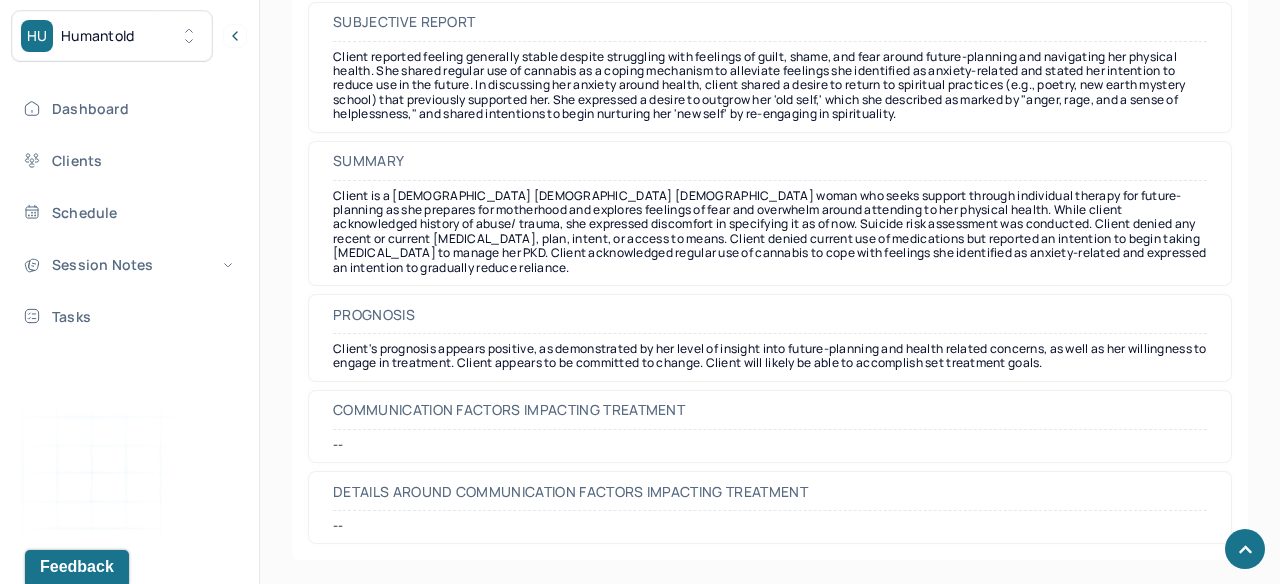 click on "Sections   NOTE CONTENT Appointment location teletherapy Client Teletherapy Location Home Provider Teletherapy Location Office Consent was received for the teletherapy session Consent was received for the teletherapy session The teletherapy session was conducted via video The teletherapy session was conducted via video Primary diagnosis F43.22 [MEDICAL_DATA] Secondary diagnosis -- Tertiary diagnosis -- Identity Preferred name [PERSON_NAME] Gender [DEMOGRAPHIC_DATA] Other gender -- Pronouns she/her Religion none Education HS Diploma Race black_or_african_american Ethnicity -- Sexual orientation [DEMOGRAPHIC_DATA] Other sexual orientation -- Current employment Hospitality Current employment details Client shared that she discontinued college after two years of study and has since worked on and off in the hospitality industry for 10 to 15 years. She has been teaching and writing poetry on the side for the past 5 years.  Relationship status married Name of partner [PERSON_NAME]  Emergency contact information -- N/A --" at bounding box center [770, -4611] 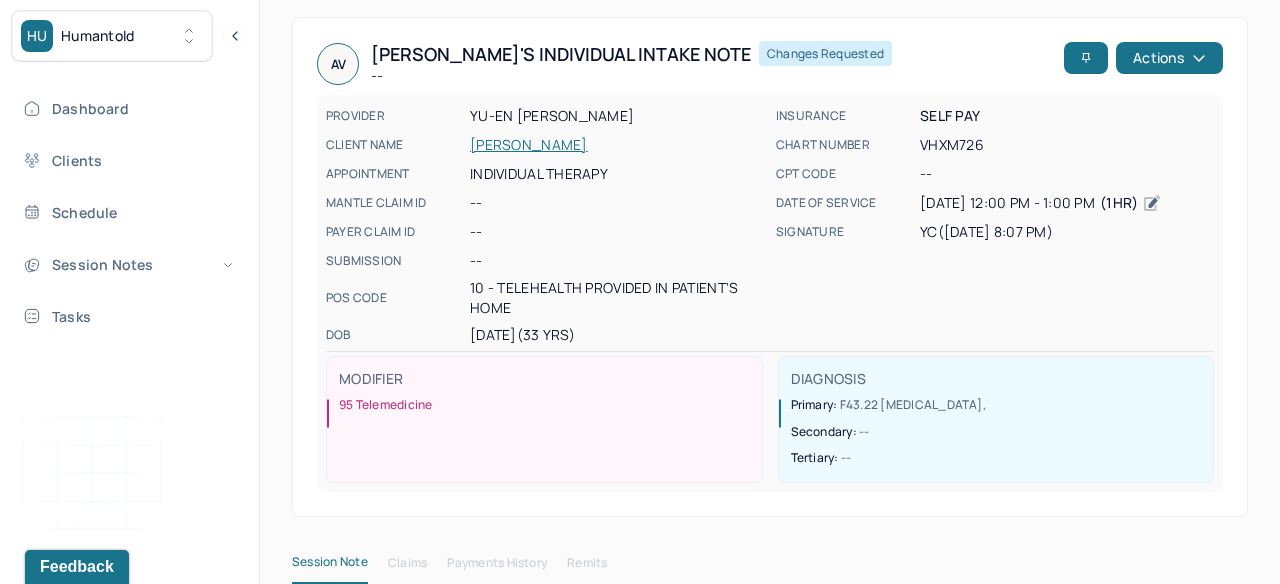 scroll, scrollTop: 0, scrollLeft: 0, axis: both 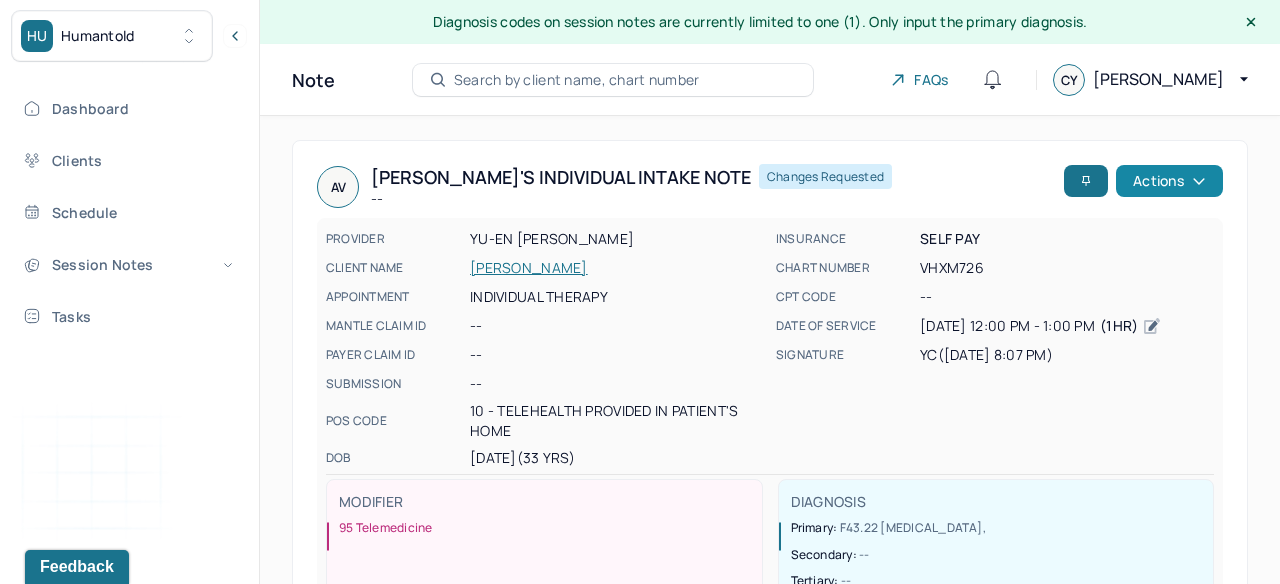 click 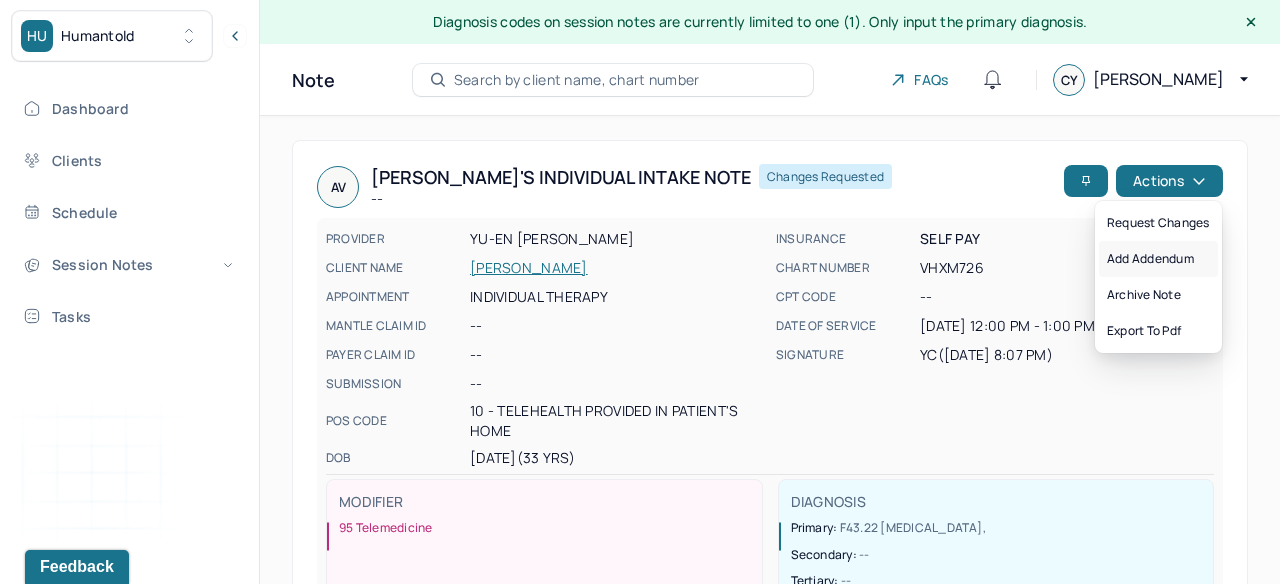 click on "Add addendum" at bounding box center [1158, 259] 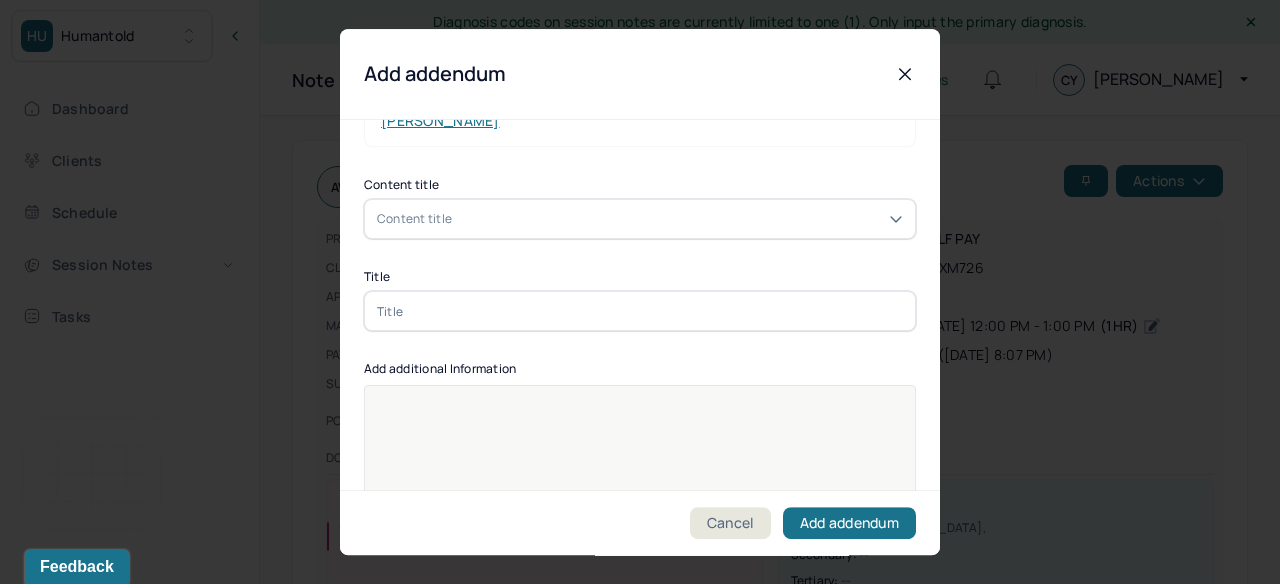 click on "Content title" at bounding box center [640, 219] 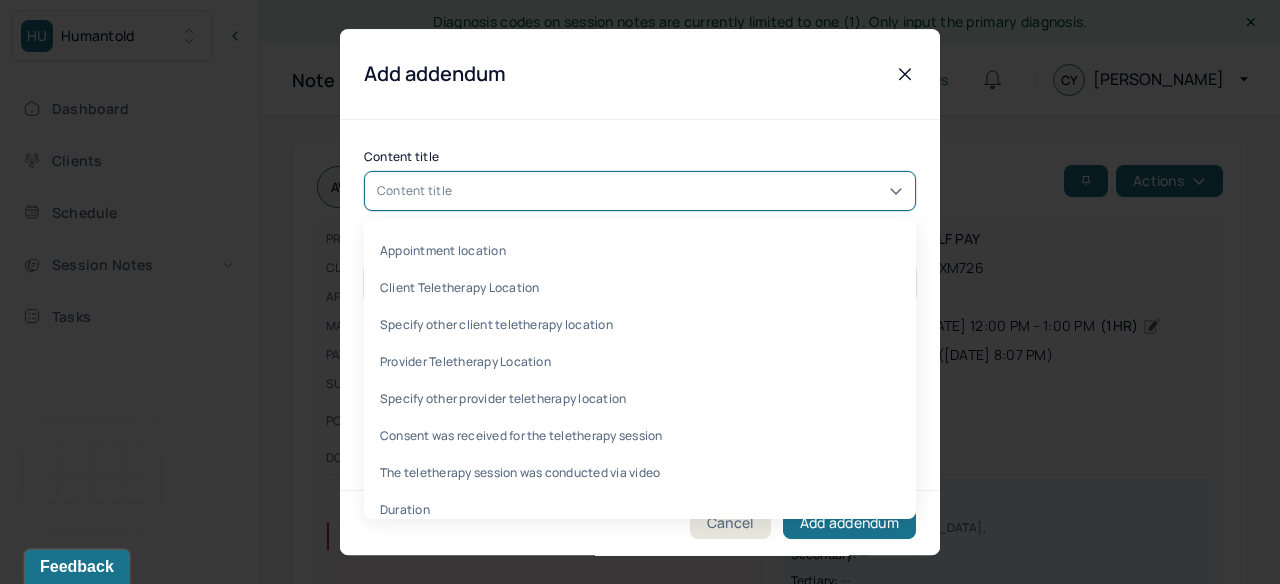 scroll, scrollTop: 160, scrollLeft: 0, axis: vertical 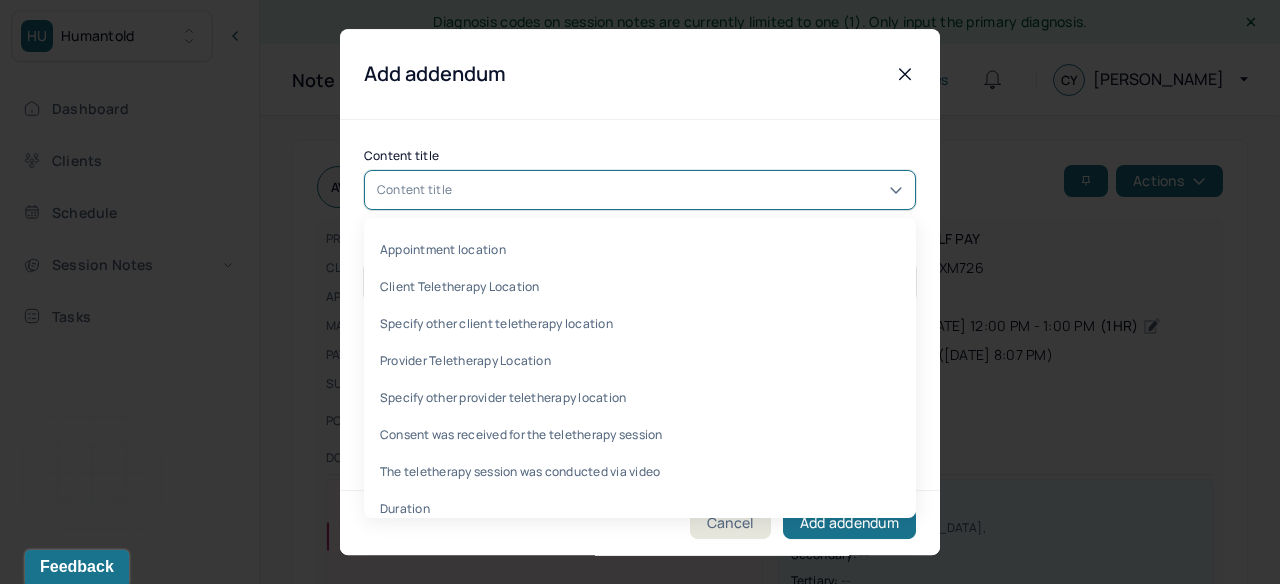 click on "Content title" at bounding box center [640, 190] 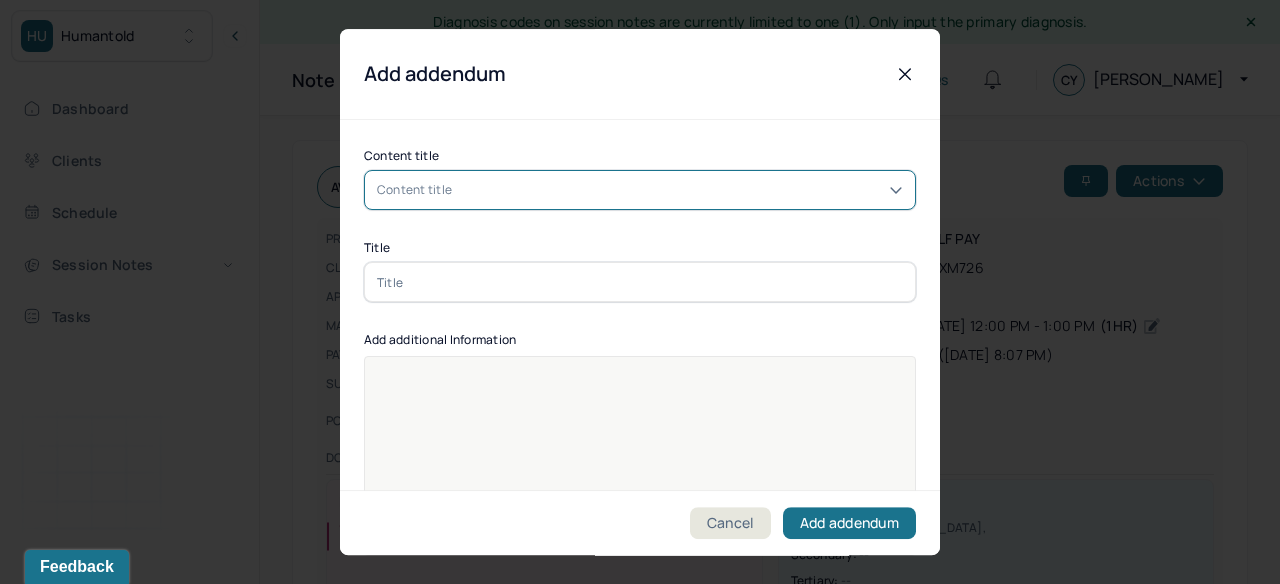 type 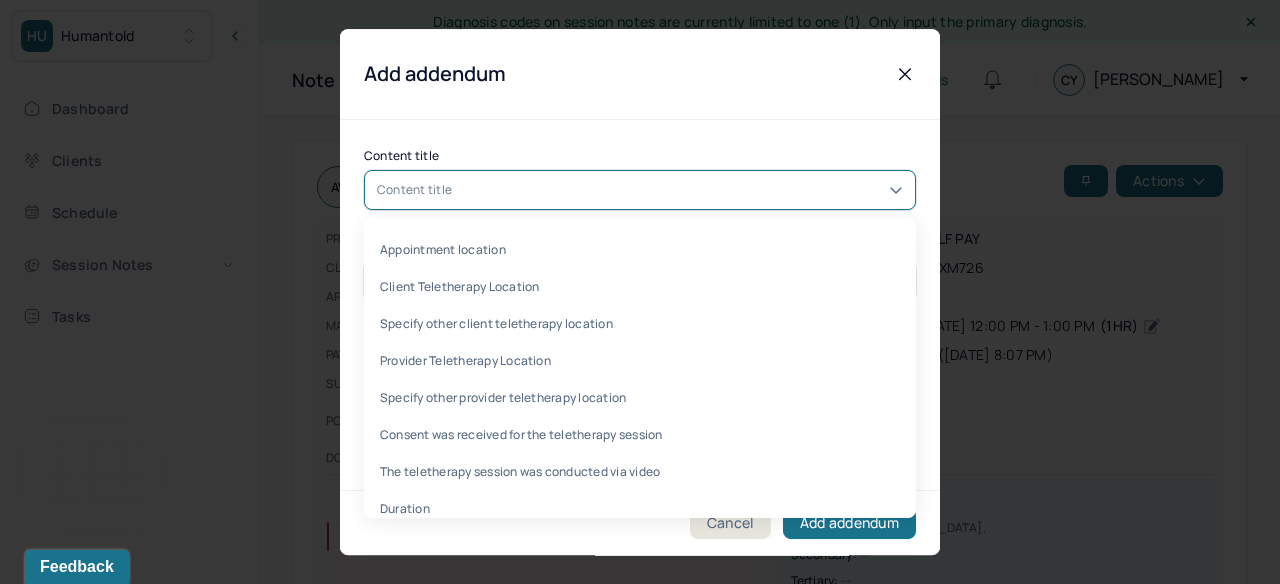 click on "Content title" at bounding box center (640, 190) 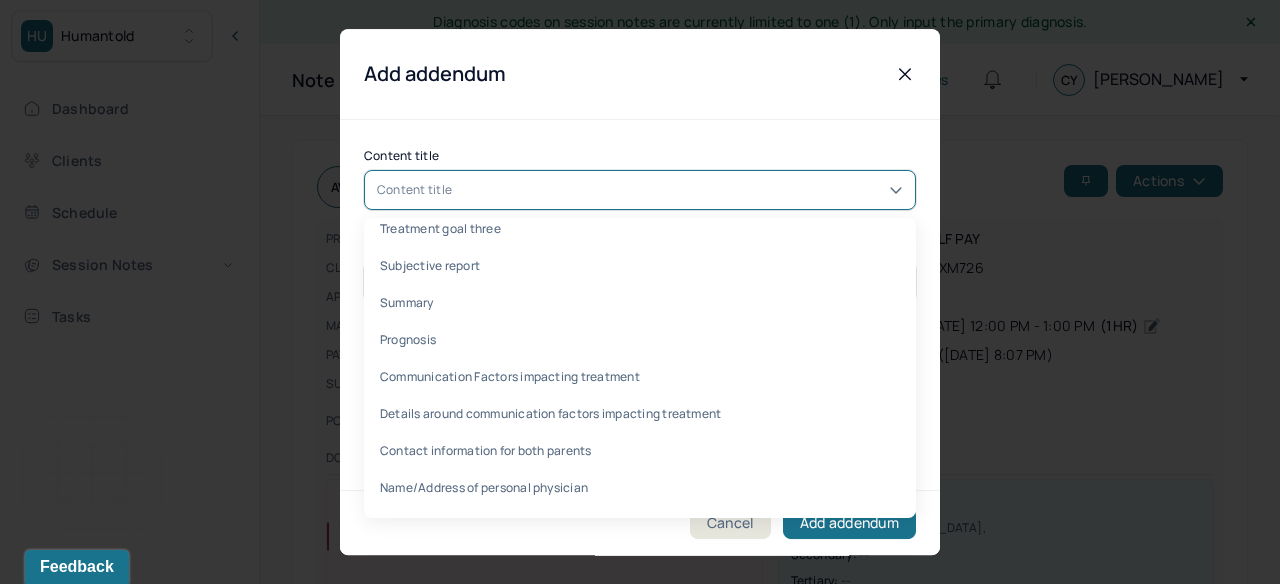 scroll, scrollTop: 3685, scrollLeft: 0, axis: vertical 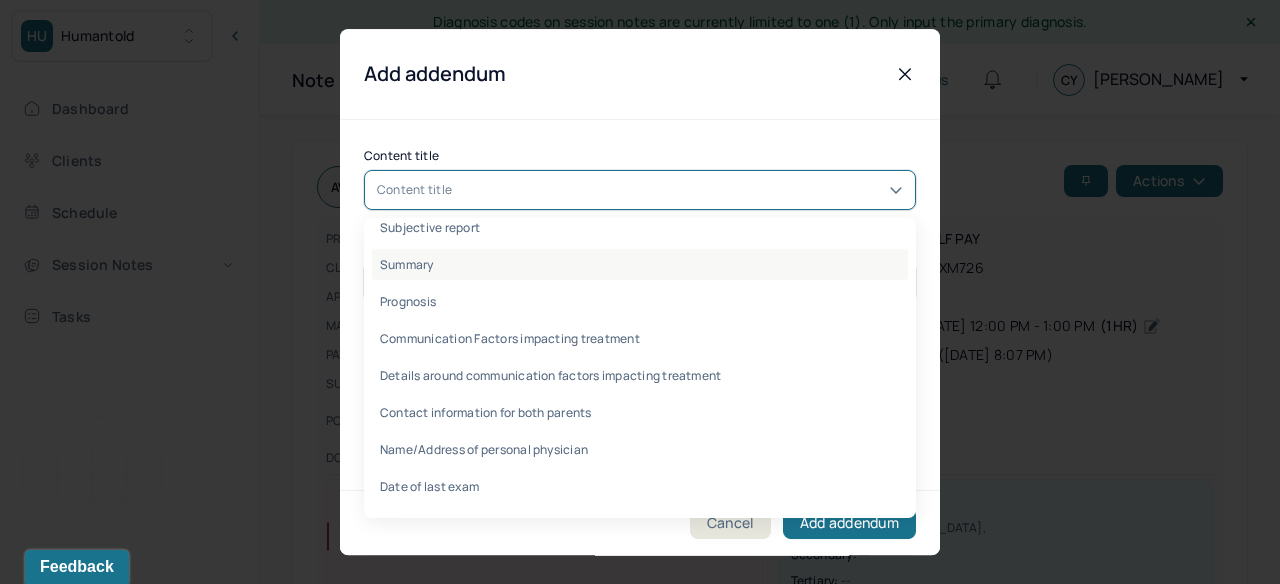 click on "Summary" at bounding box center (640, 264) 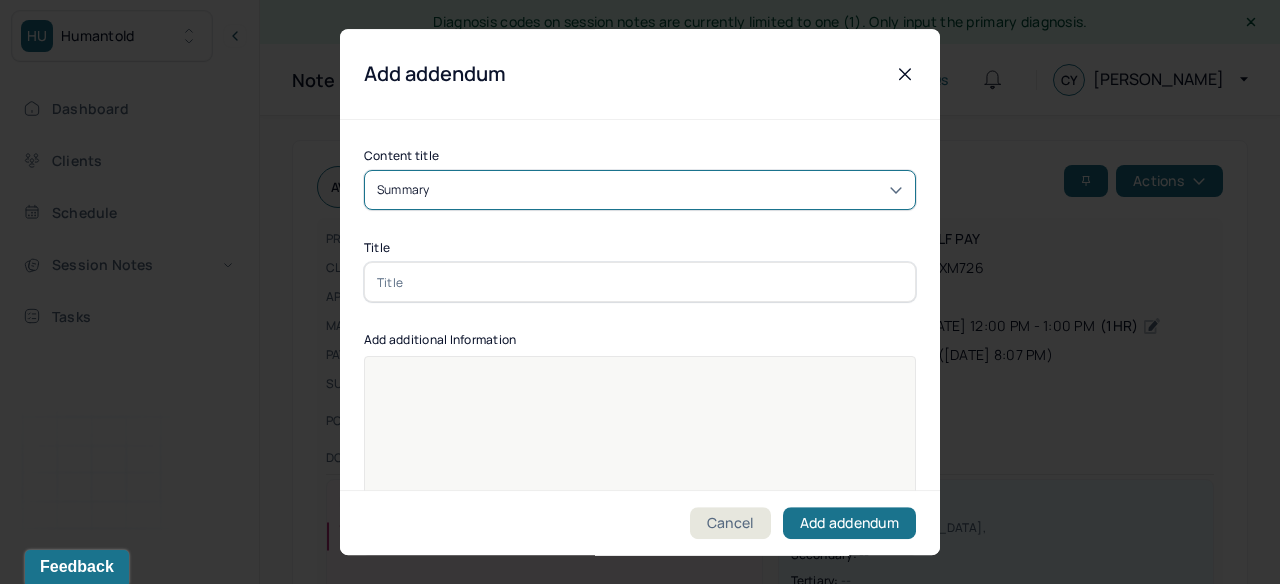 click at bounding box center (640, 469) 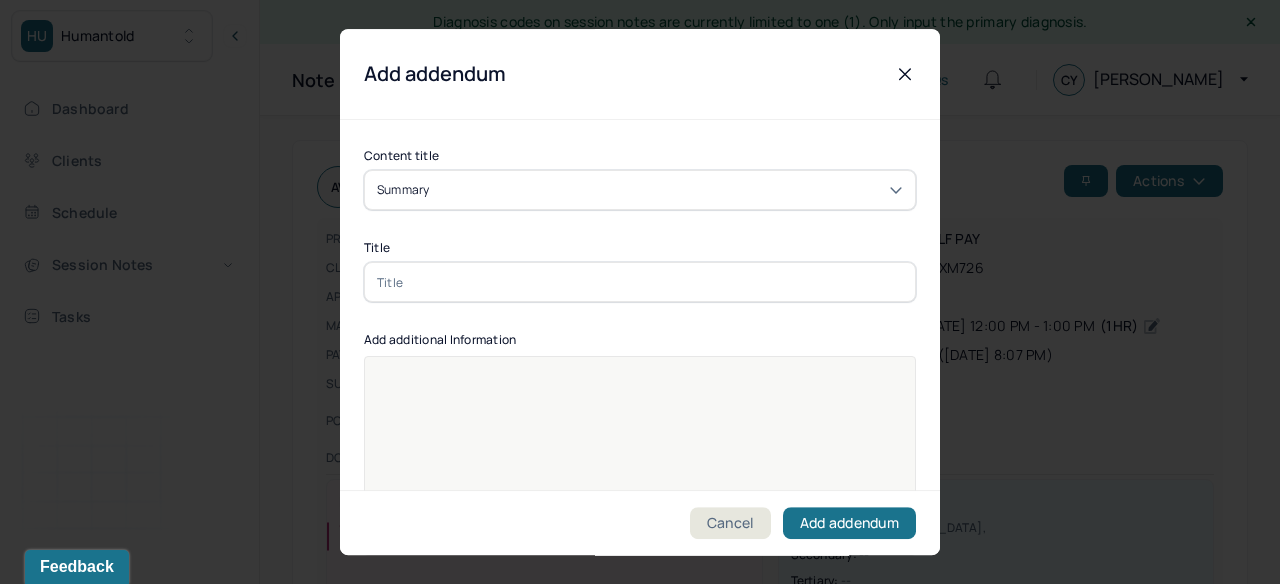 click at bounding box center (640, 282) 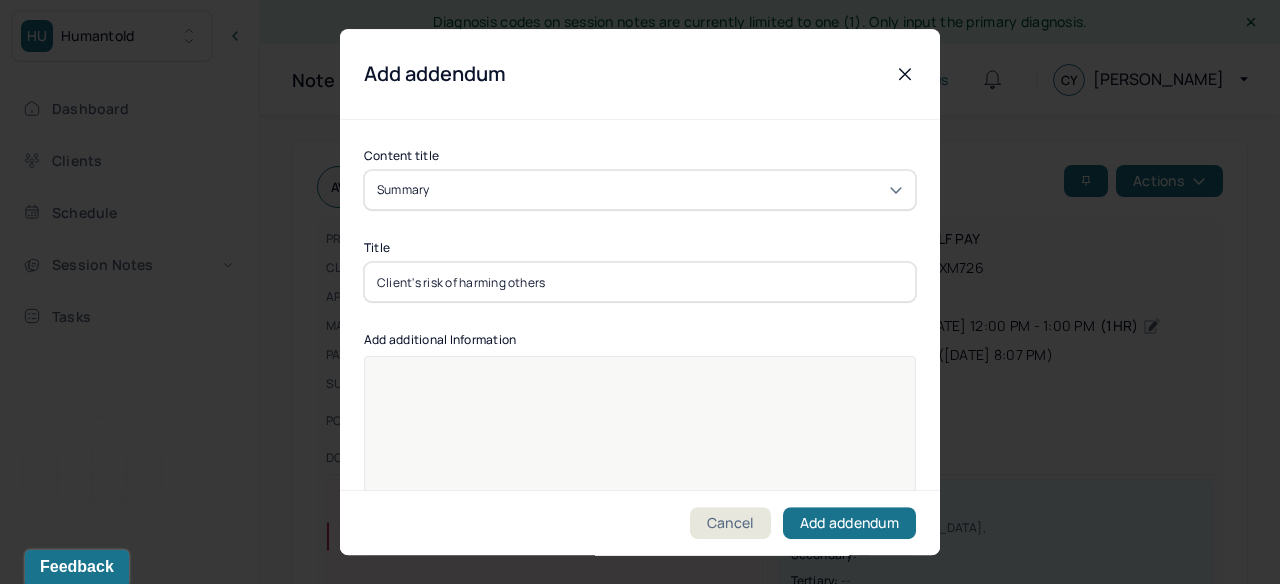 type on "Client's risk of harming others" 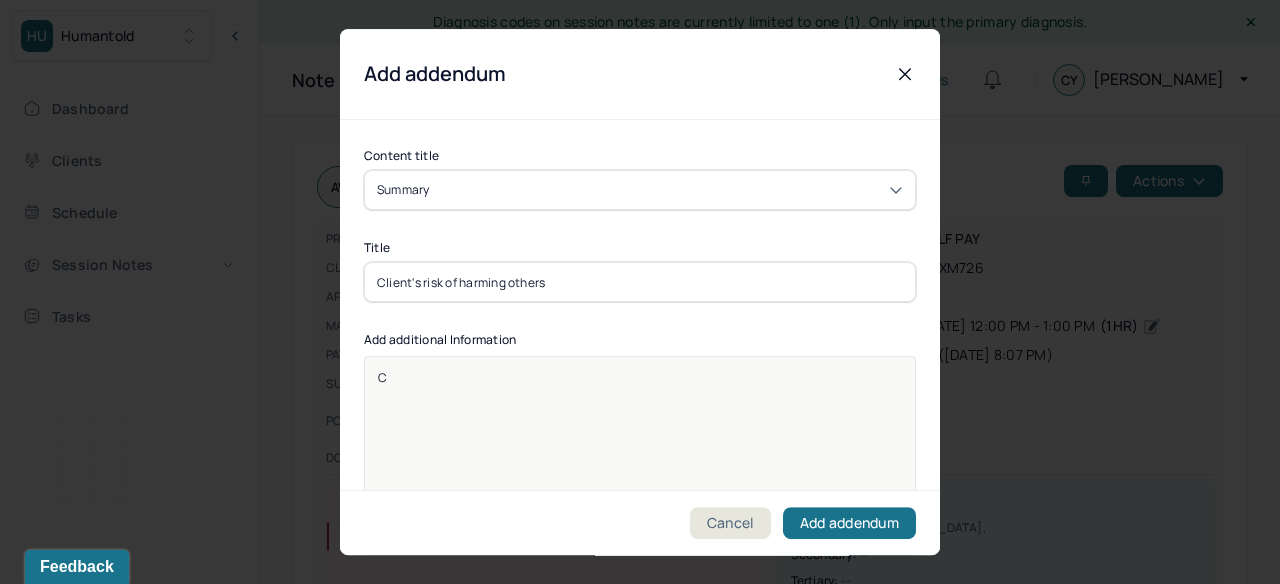 type 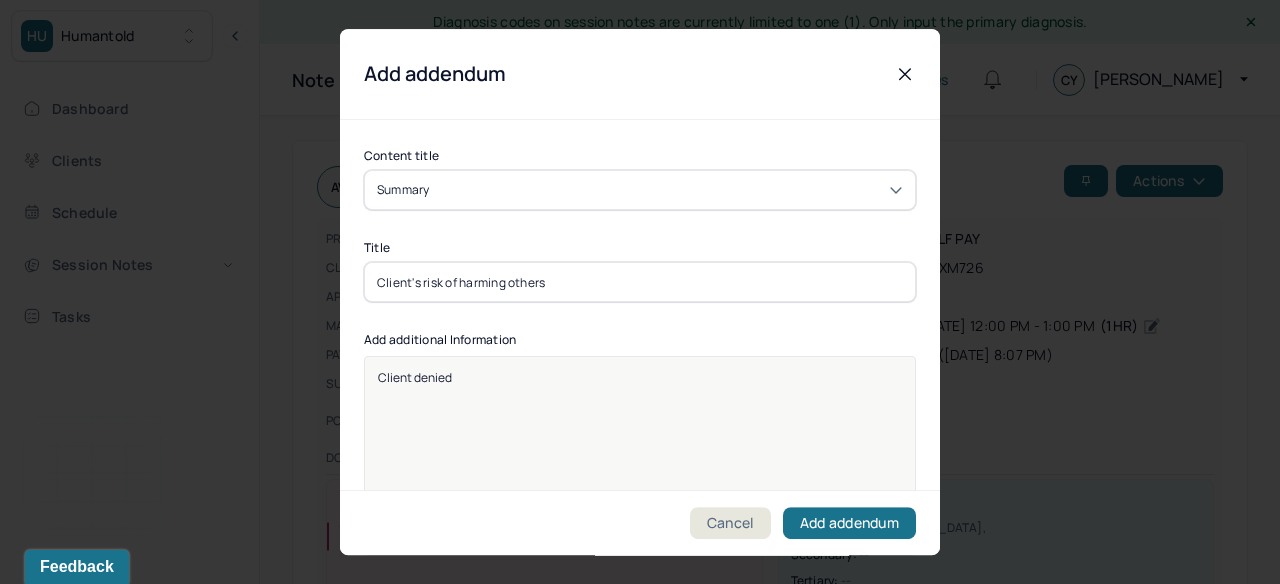 click 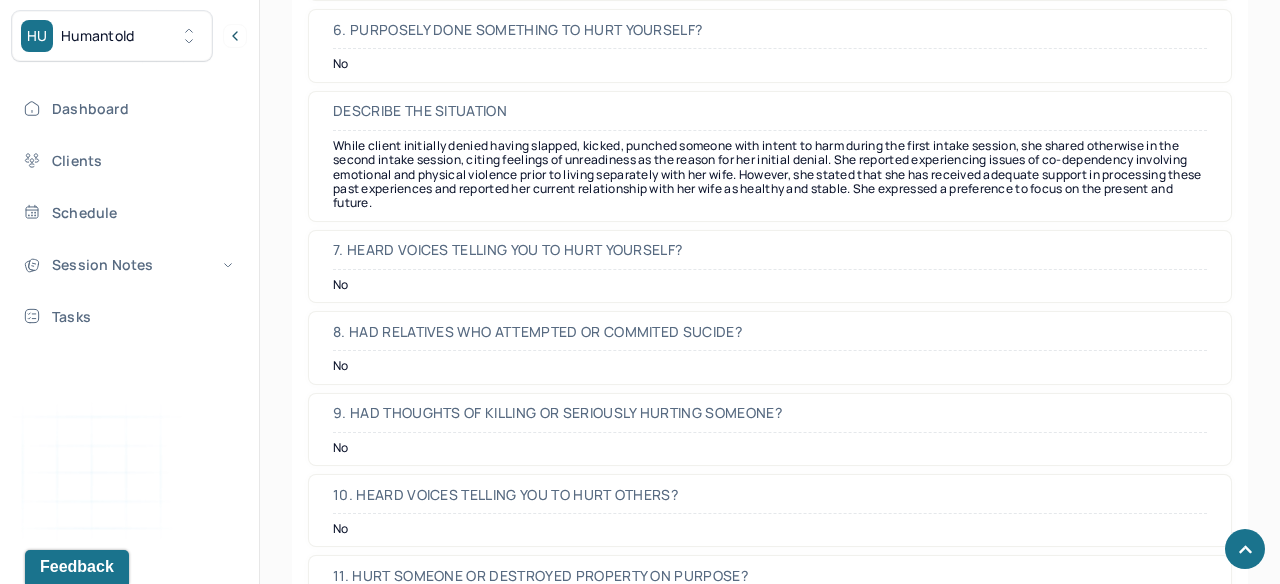 scroll, scrollTop: 6881, scrollLeft: 0, axis: vertical 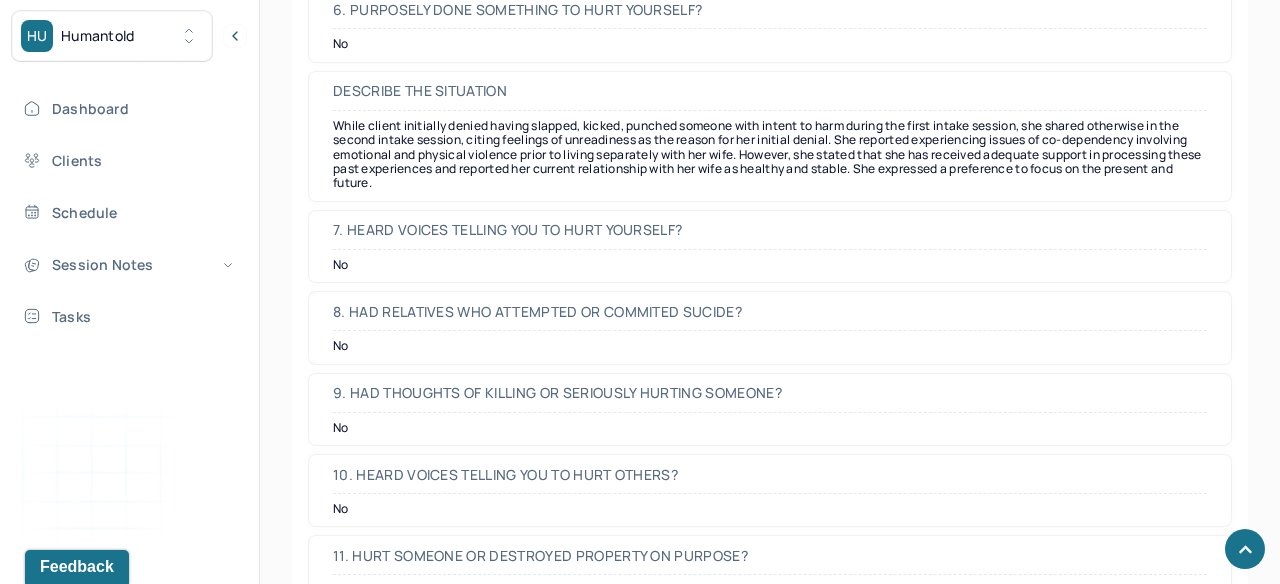 click on "While client initially denied having slapped, kicked, punched someone with intent to harm during the first intake session, she shared otherwise in the second intake session, citing feelings of unreadiness as the reason for her initial denial. She reported experiencing issues of co-dependency involving emotional and physical violence prior to living separately with her wife. However, she stated that she has received adequate support in processing these past experiences and reported her current relationship with her wife as healthy and stable. She expressed a preference to focus on the present and future." at bounding box center [770, 155] 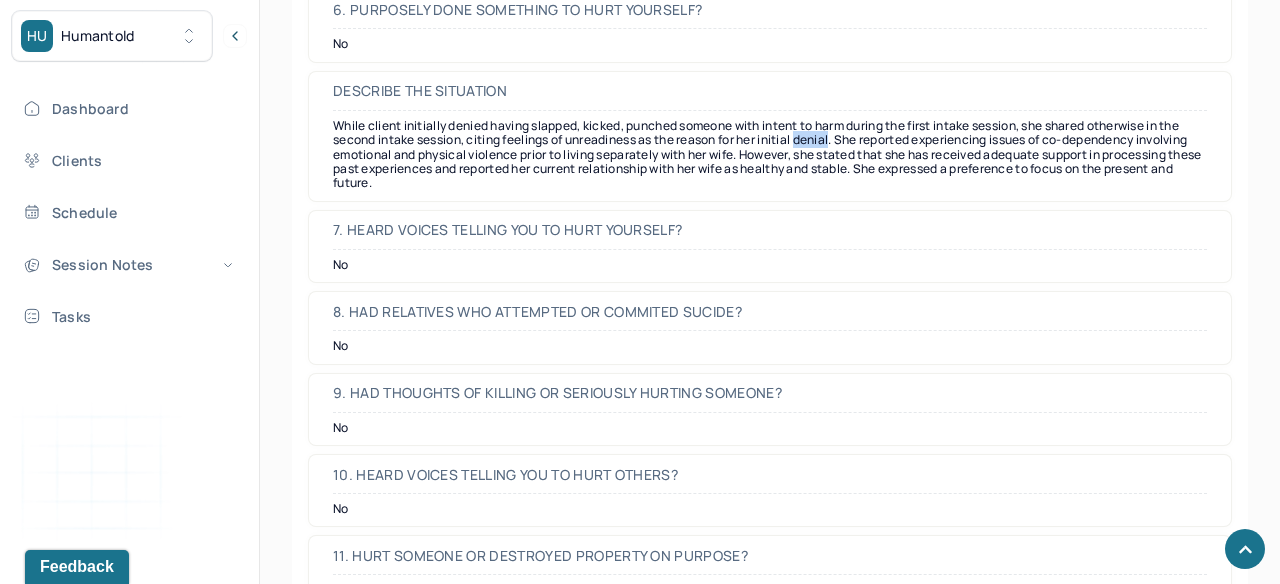 click on "While client initially denied having slapped, kicked, punched someone with intent to harm during the first intake session, she shared otherwise in the second intake session, citing feelings of unreadiness as the reason for her initial denial. She reported experiencing issues of co-dependency involving emotional and physical violence prior to living separately with her wife. However, she stated that she has received adequate support in processing these past experiences and reported her current relationship with her wife as healthy and stable. She expressed a preference to focus on the present and future." at bounding box center (770, 155) 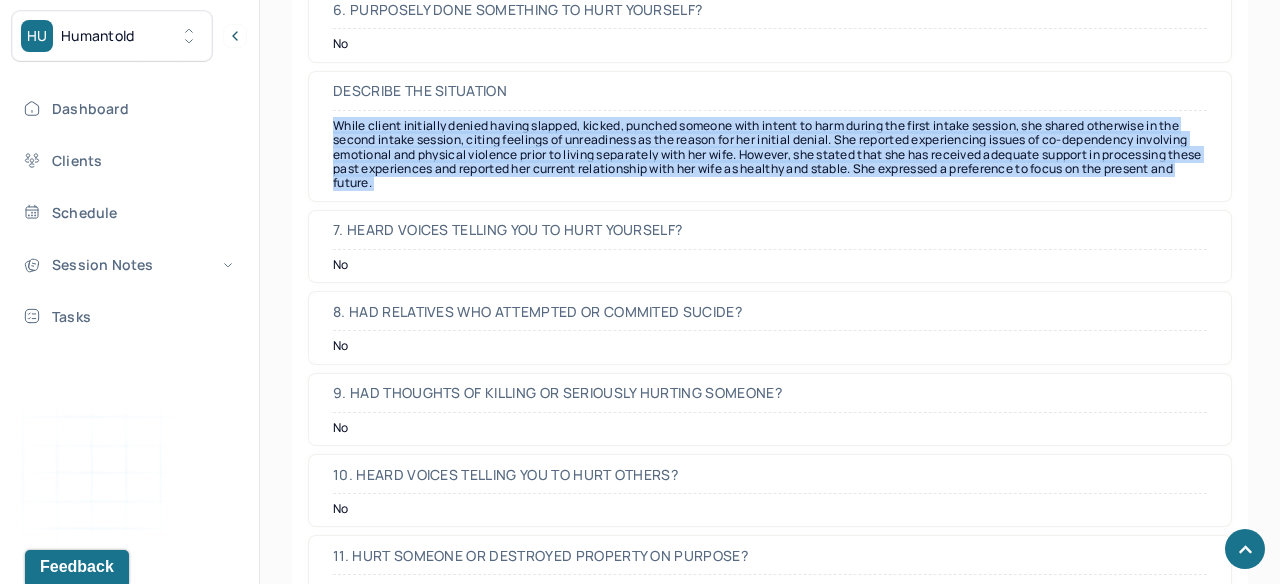 click on "While client initially denied having slapped, kicked, punched someone with intent to harm during the first intake session, she shared otherwise in the second intake session, citing feelings of unreadiness as the reason for her initial denial. She reported experiencing issues of co-dependency involving emotional and physical violence prior to living separately with her wife. However, she stated that she has received adequate support in processing these past experiences and reported her current relationship with her wife as healthy and stable. She expressed a preference to focus on the present and future." at bounding box center (770, 155) 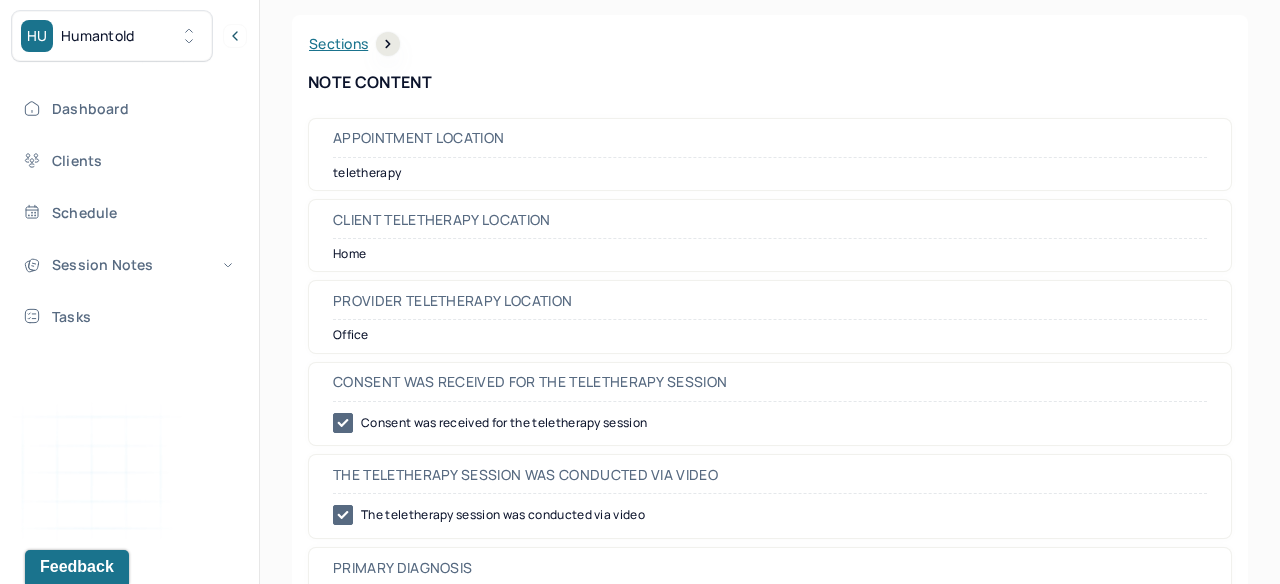 scroll, scrollTop: 0, scrollLeft: 0, axis: both 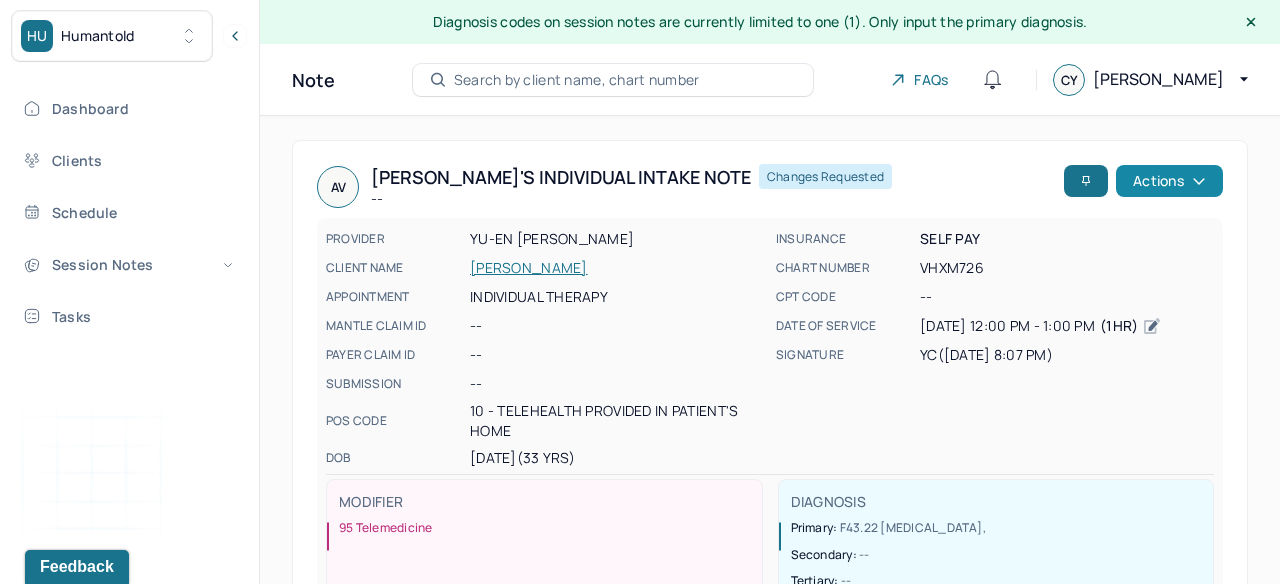 click on "Actions" at bounding box center [1169, 181] 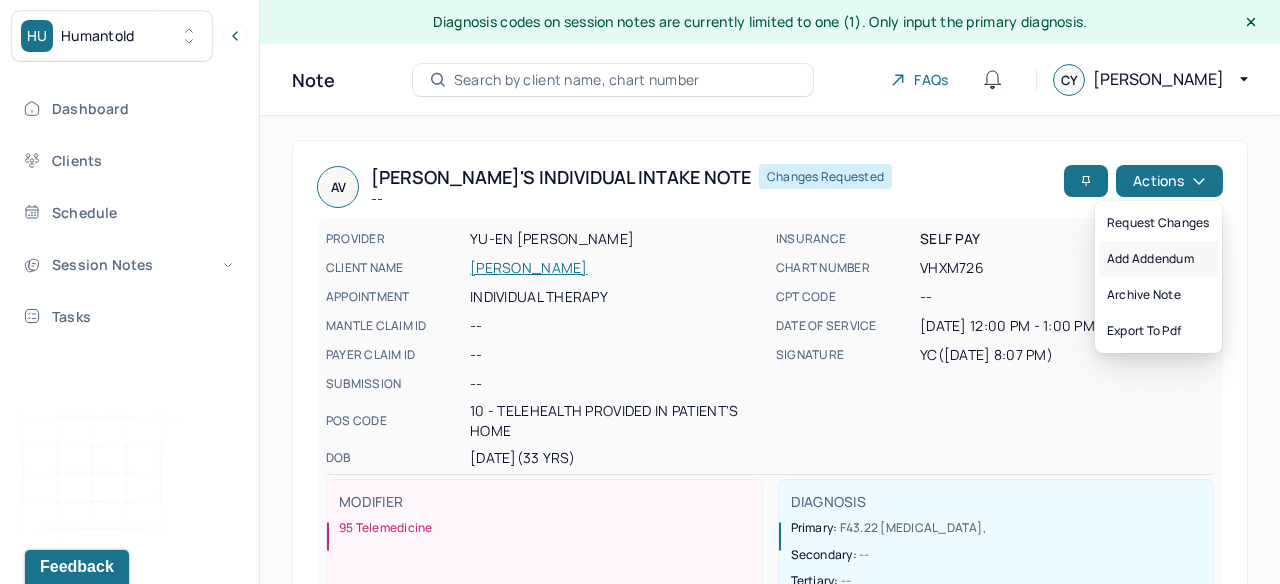 click on "Add addendum" at bounding box center (1158, 259) 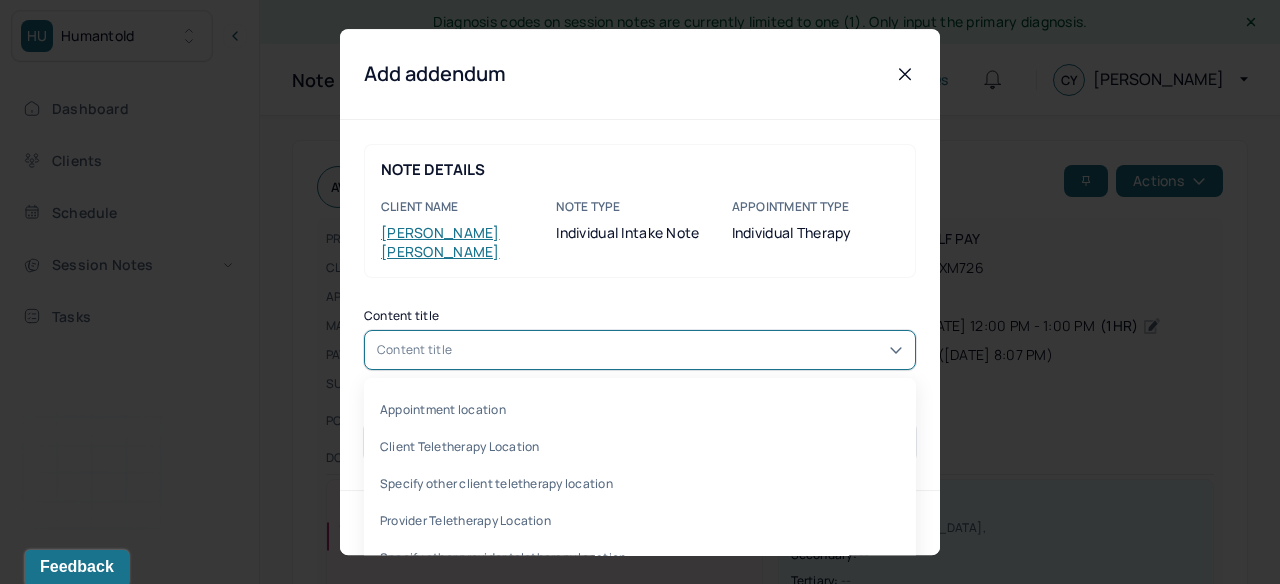 scroll, scrollTop: 160, scrollLeft: 0, axis: vertical 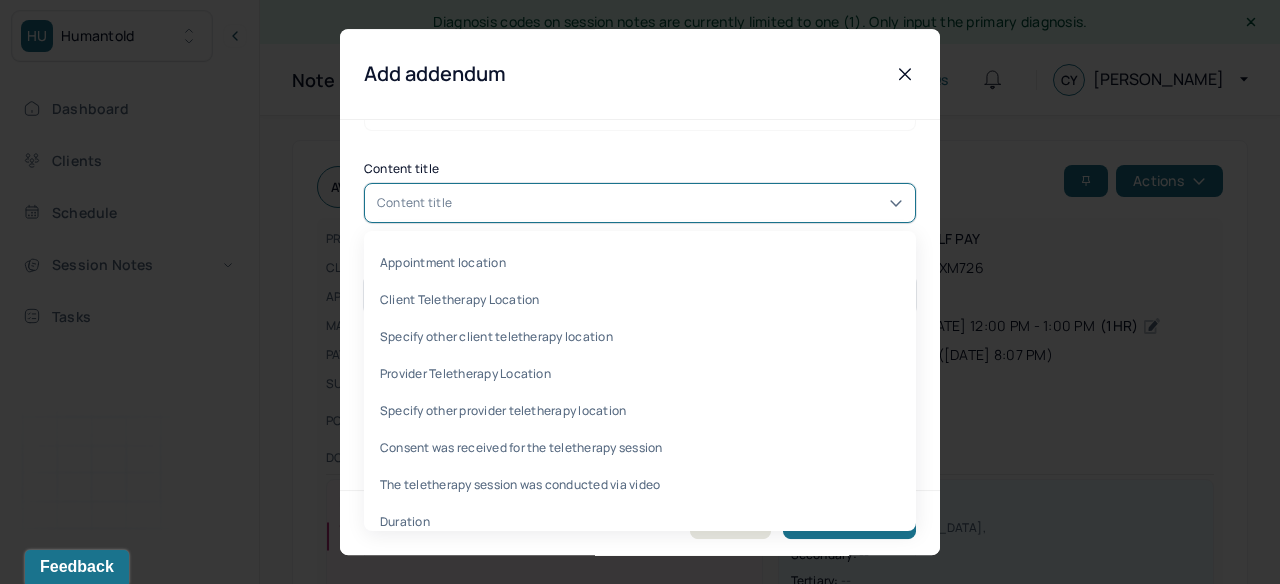 click on "Appointment location, 1 of 107. 107 results available. Use Up and Down to choose options, press Enter to select the currently focused option, press Escape to exit the menu, press Tab to select the option and exit the menu. Content title Appointment location Client Teletherapy Location Specify other client teletherapy location Provider Teletherapy Location Specify other provider teletherapy location Consent was received for the teletherapy session The teletherapy session was conducted via video Duration Primary diagnosis Secondary diagnosis Tertiary diagnosis Gender Preferred name Other gender Pronouns Other sexual orientation Religion Education Race Ethnicity Sexual orientation Current employment Current employment details Relationship status Name of partner Emergency contact information Legal problems What are the problem(s) you are seeking help for? Anxiety Anxiety frequency Anxiety details [MEDICAL_DATA] [MEDICAL_DATA] frequency [MEDICAL_DATA] details [MEDICAL_DATA] [MEDICAL_DATA] frequency [MEDICAL_DATA] details Anxiety" at bounding box center (640, 203) 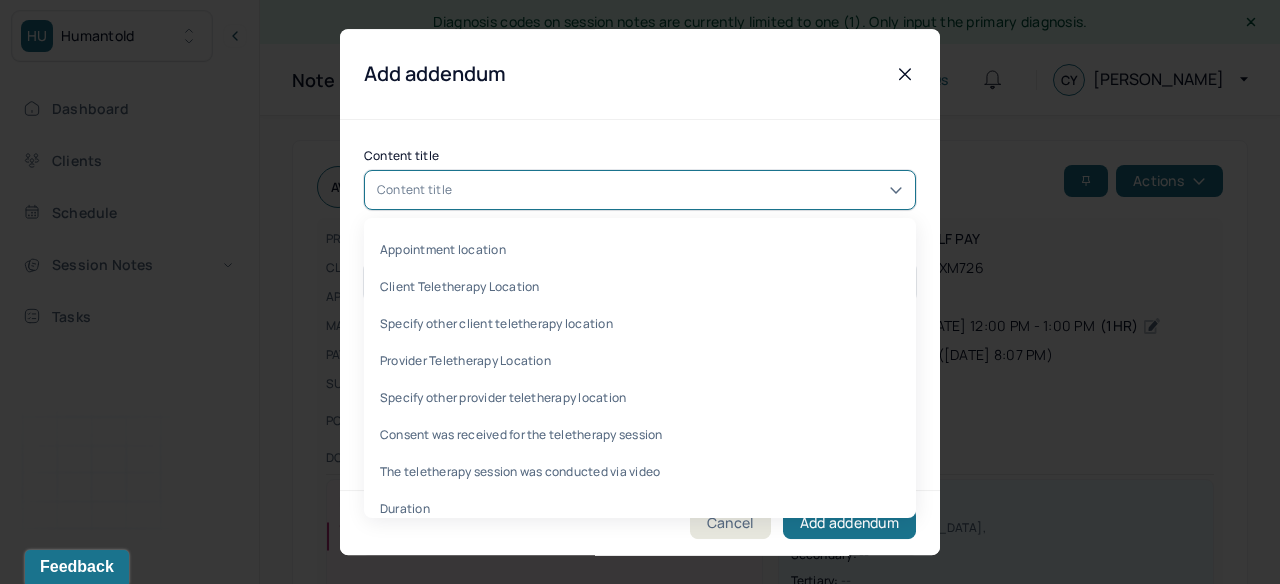 type 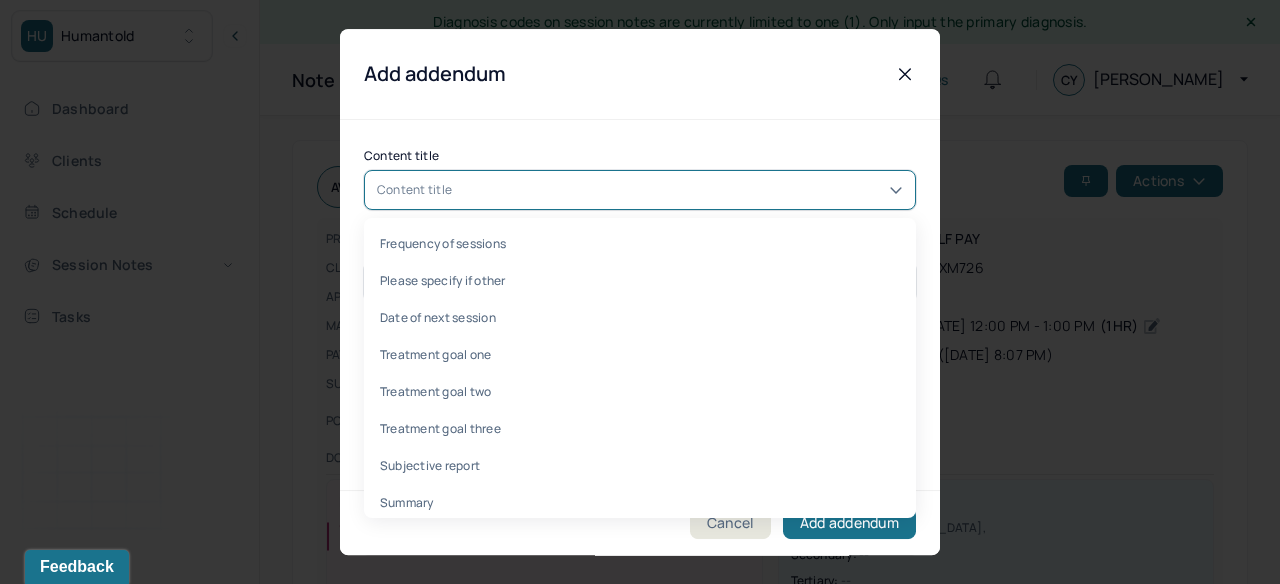scroll, scrollTop: 3685, scrollLeft: 0, axis: vertical 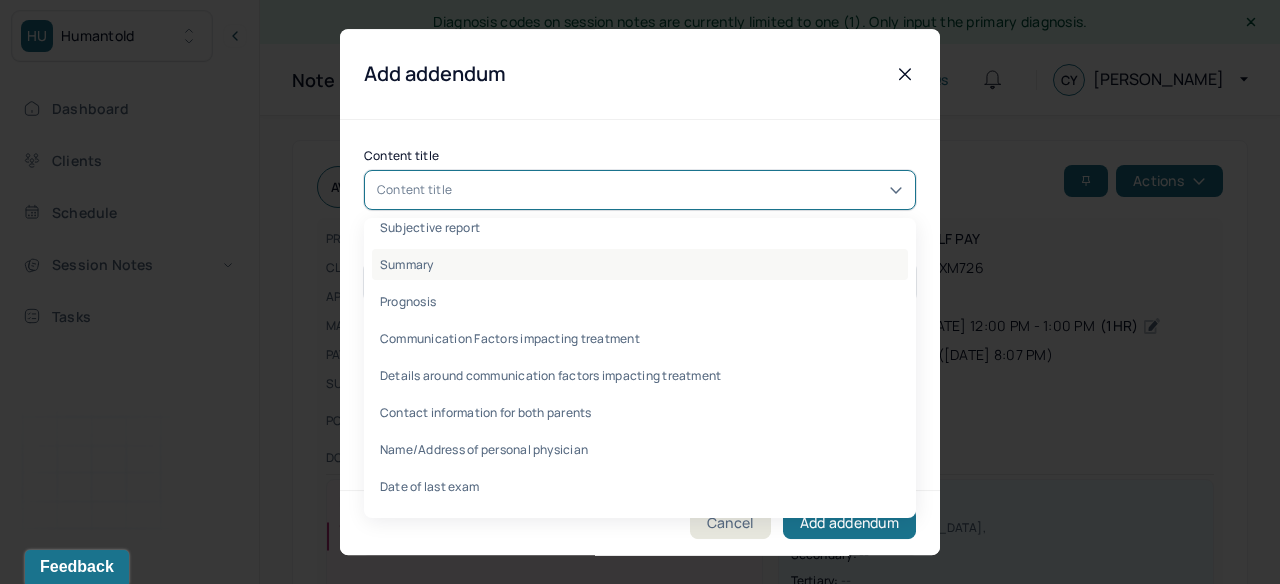 click on "Summary" at bounding box center (640, 264) 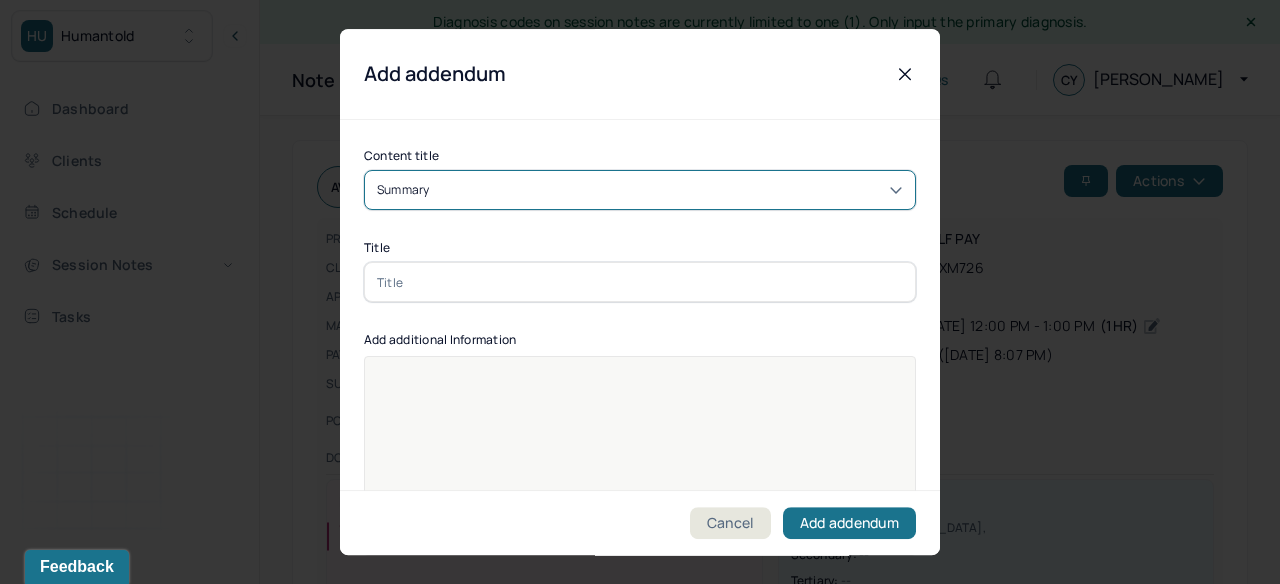 click at bounding box center (640, 469) 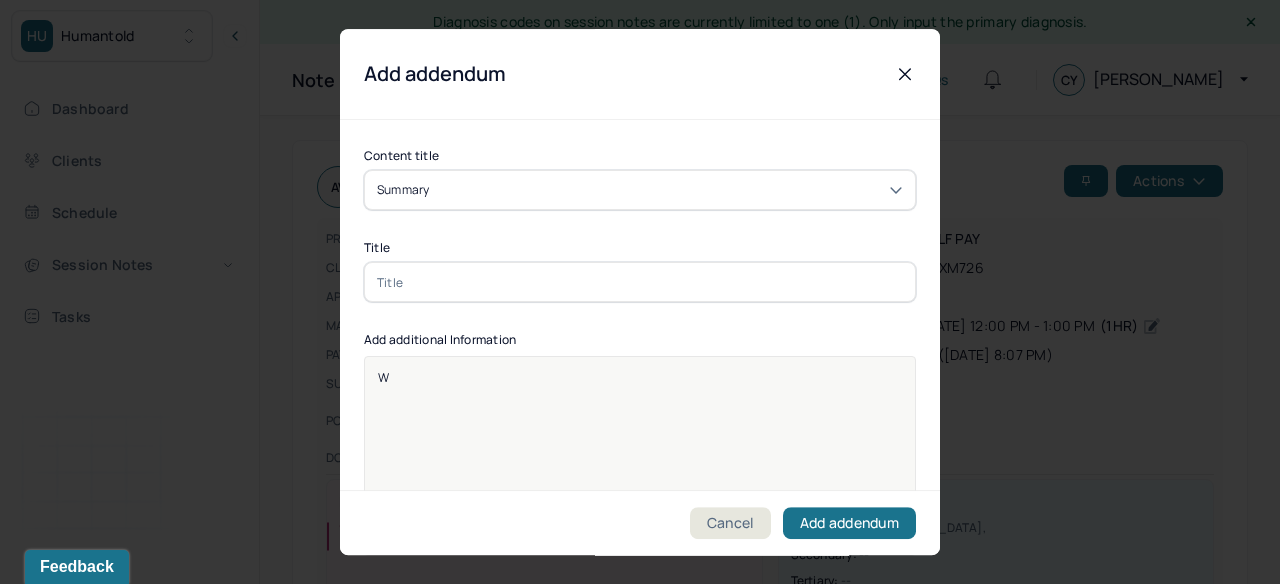 type 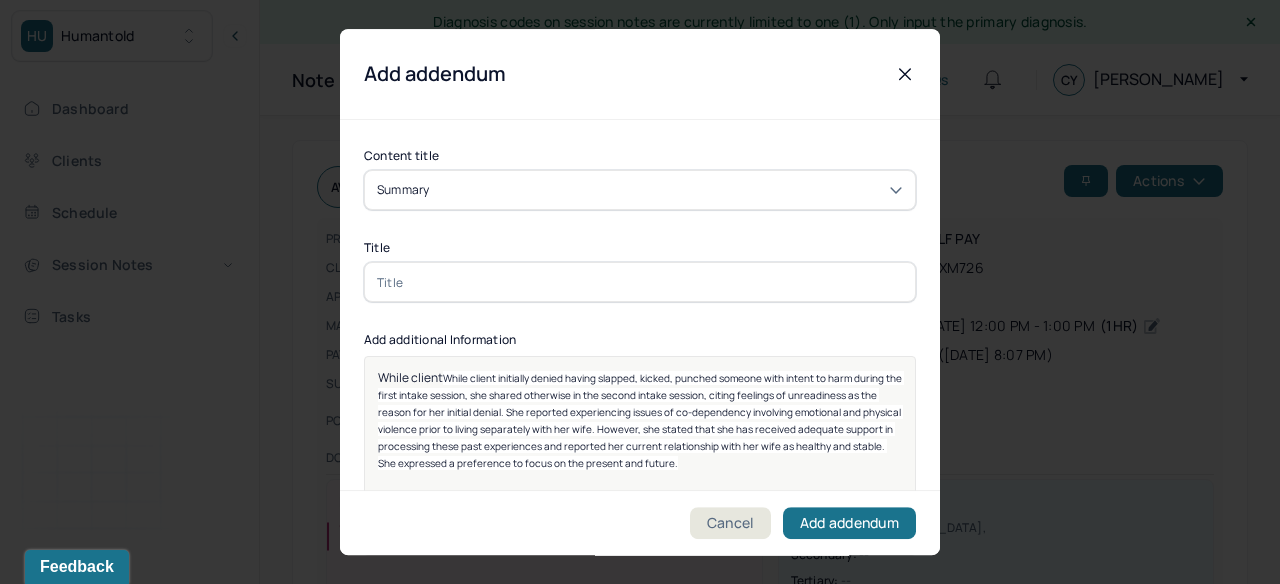 click on "While client" at bounding box center (410, 377) 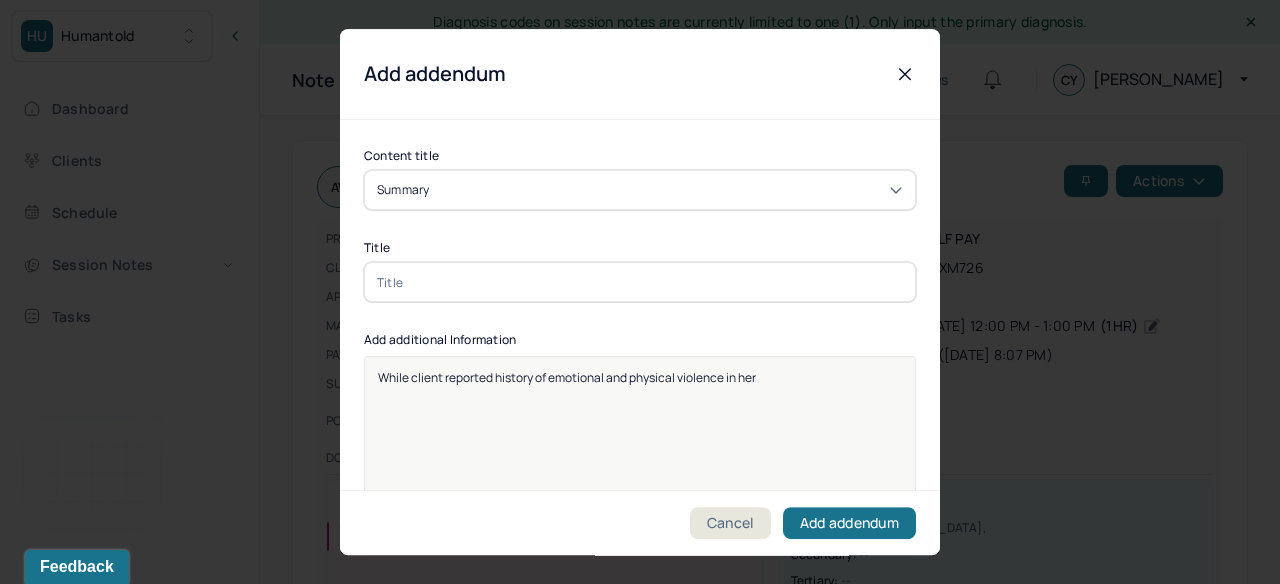 click on "While client reported history of emotional and physical violence in her" at bounding box center (567, 377) 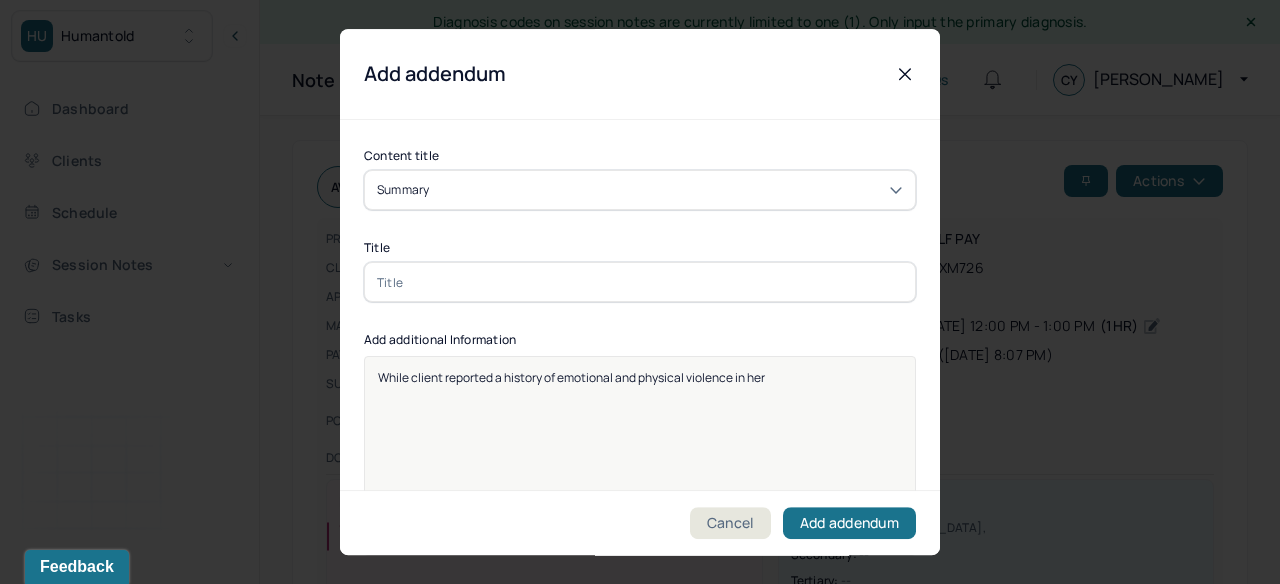 click on "While client reported a history of emotional and physical violence in her" at bounding box center [640, 469] 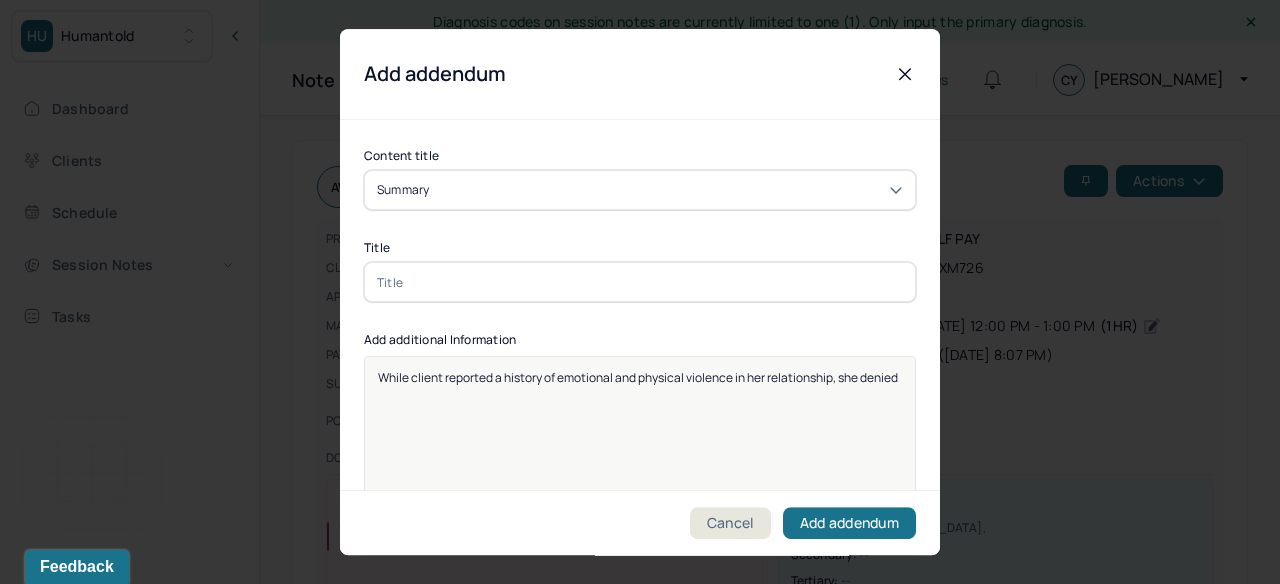click on "Content title Summary Title Add additional Information While client reported a history of emotional and physical violence in her relationship, she denied  Provider's Initials" at bounding box center (640, 443) 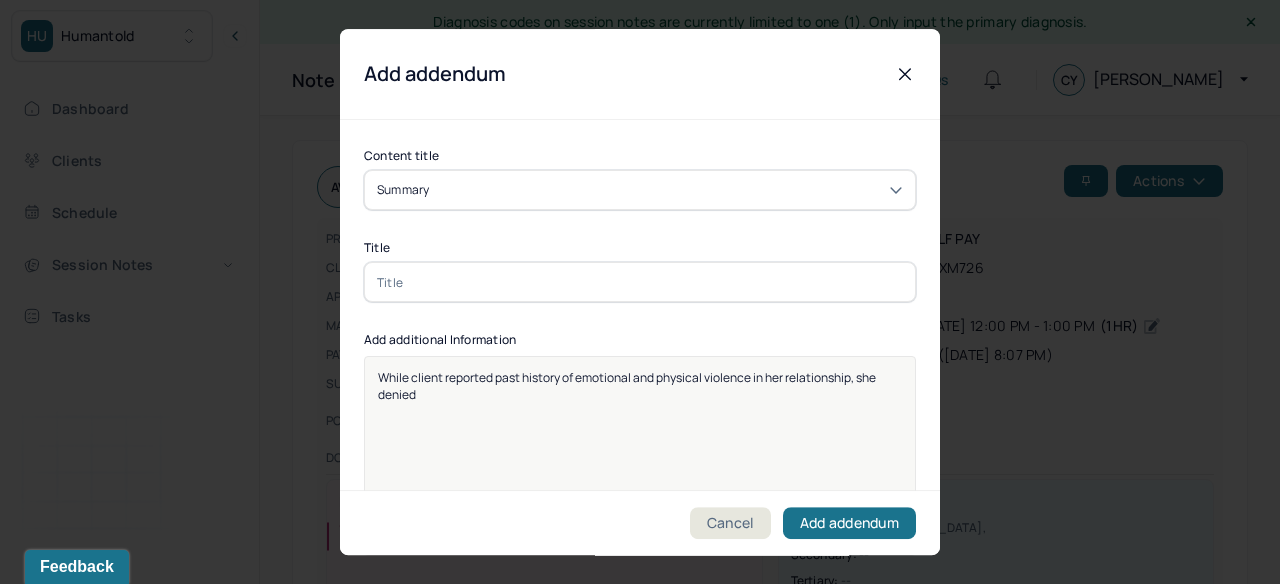 click on "While client reported past history of emotional and physical violence in her relationship, she denied" at bounding box center [628, 386] 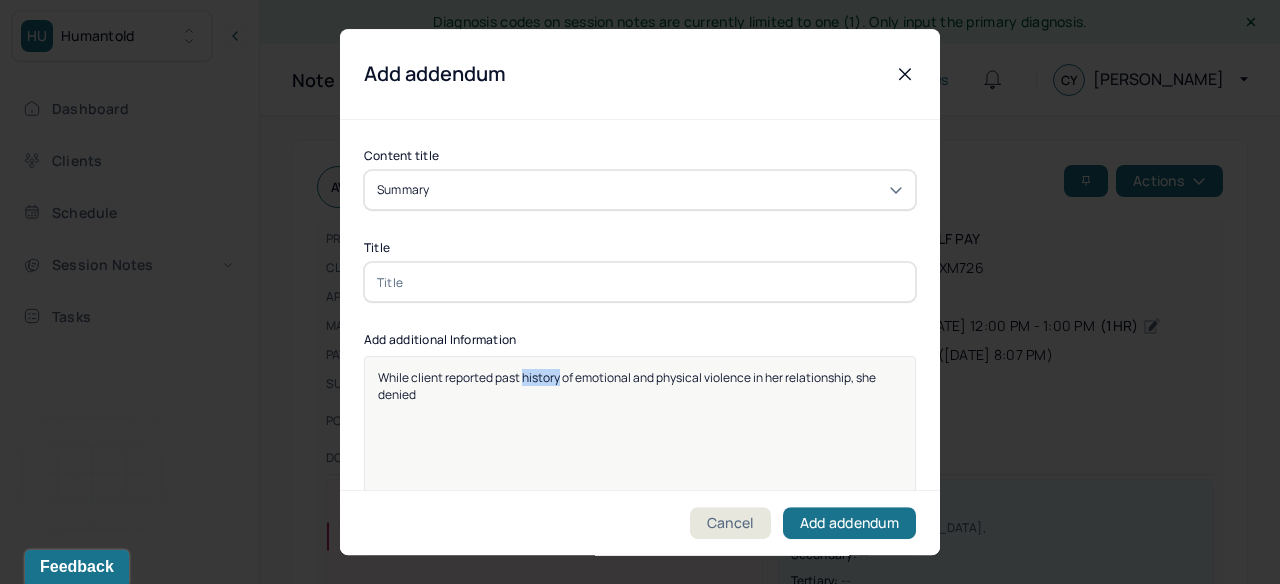 click on "While client reported past history of emotional and physical violence in her relationship, she denied" at bounding box center [628, 386] 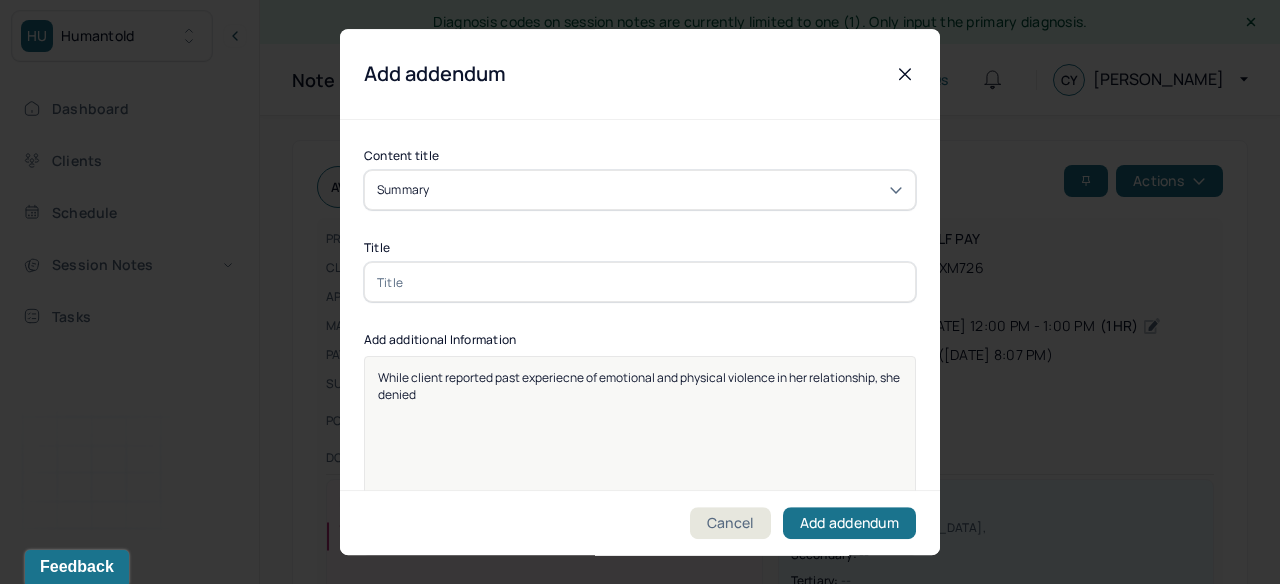 click on "While client reported past experiecne of emotional and physical violence in her relationship, she denied" at bounding box center [640, 469] 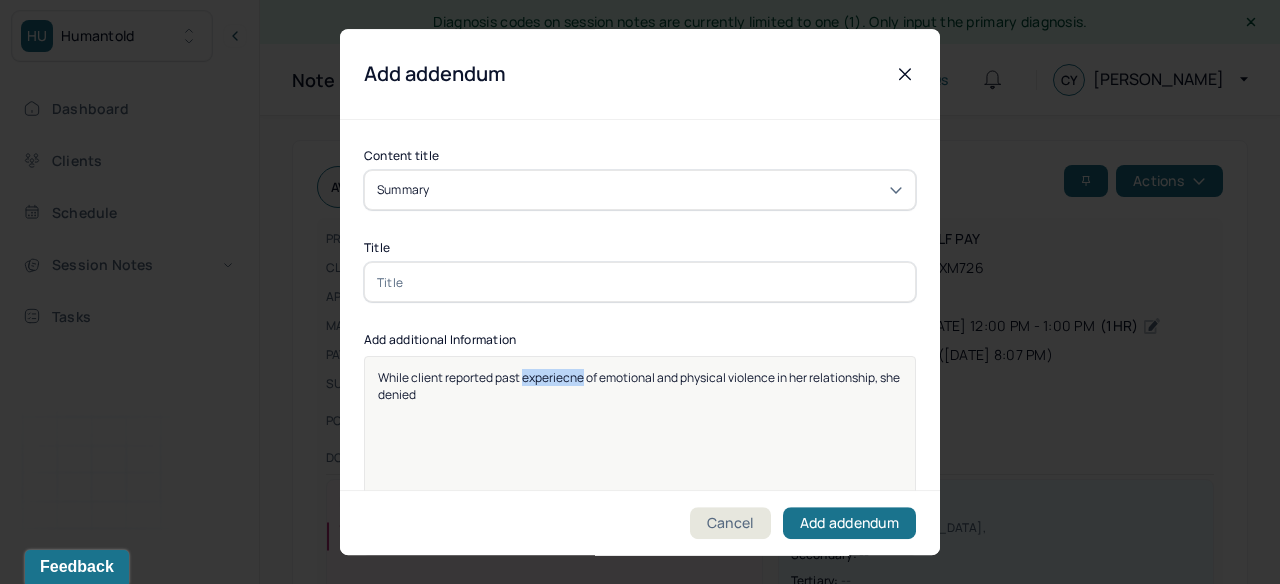 click on "While client reported past experiecne of emotional and physical violence in her relationship, she denied" at bounding box center [640, 386] 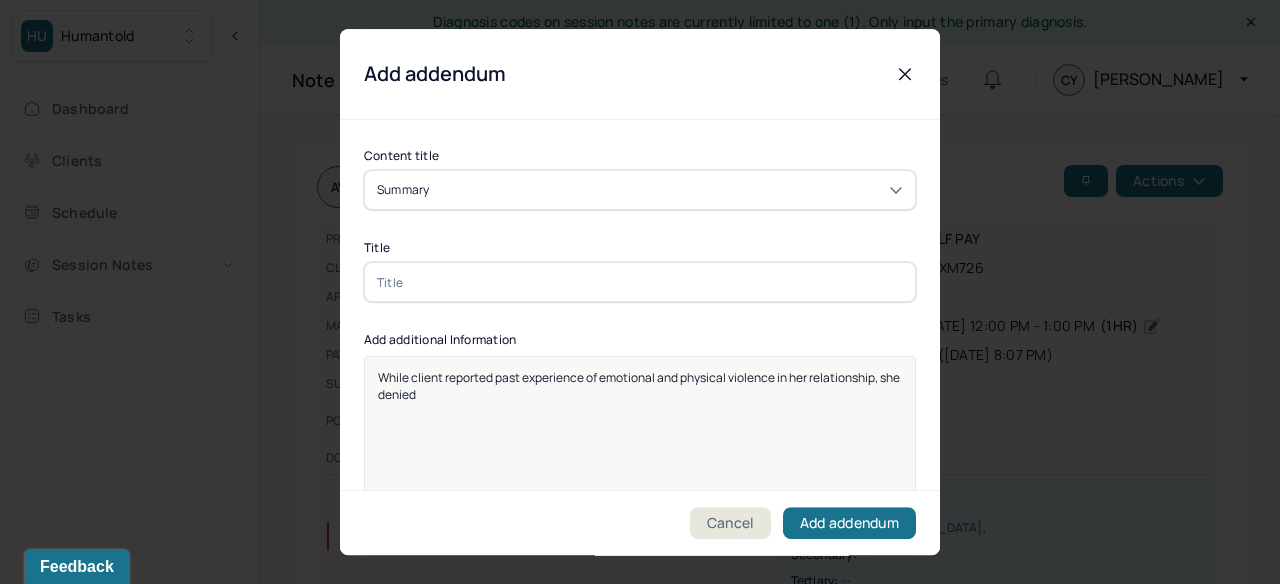click on "While client reported past experience of emotional and physical violence in her relationship, she denied" at bounding box center (640, 386) 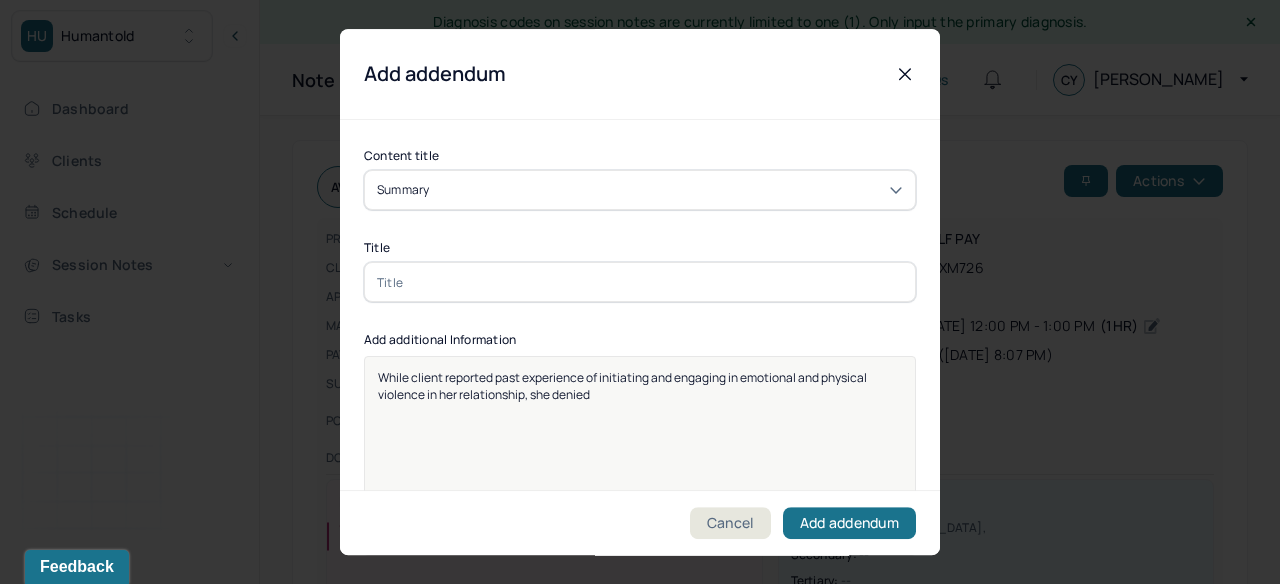 click on "While client reported past experience of initiating and engaging in emotional and physical violence in her relationship, she denied" at bounding box center (623, 386) 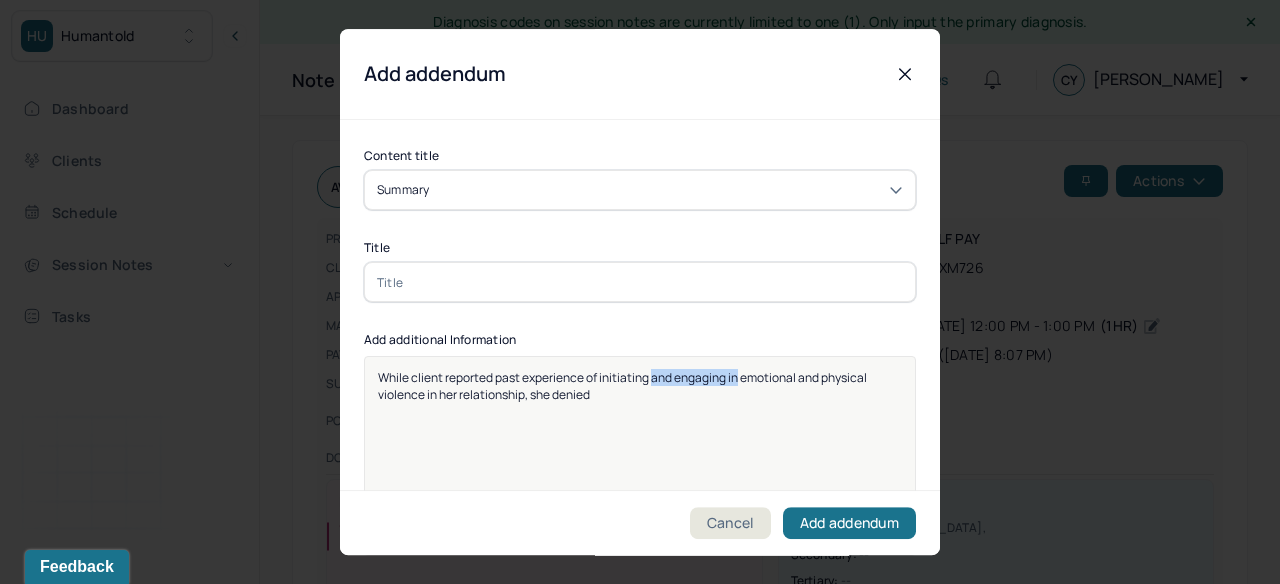 drag, startPoint x: 650, startPoint y: 376, endPoint x: 733, endPoint y: 383, distance: 83.294655 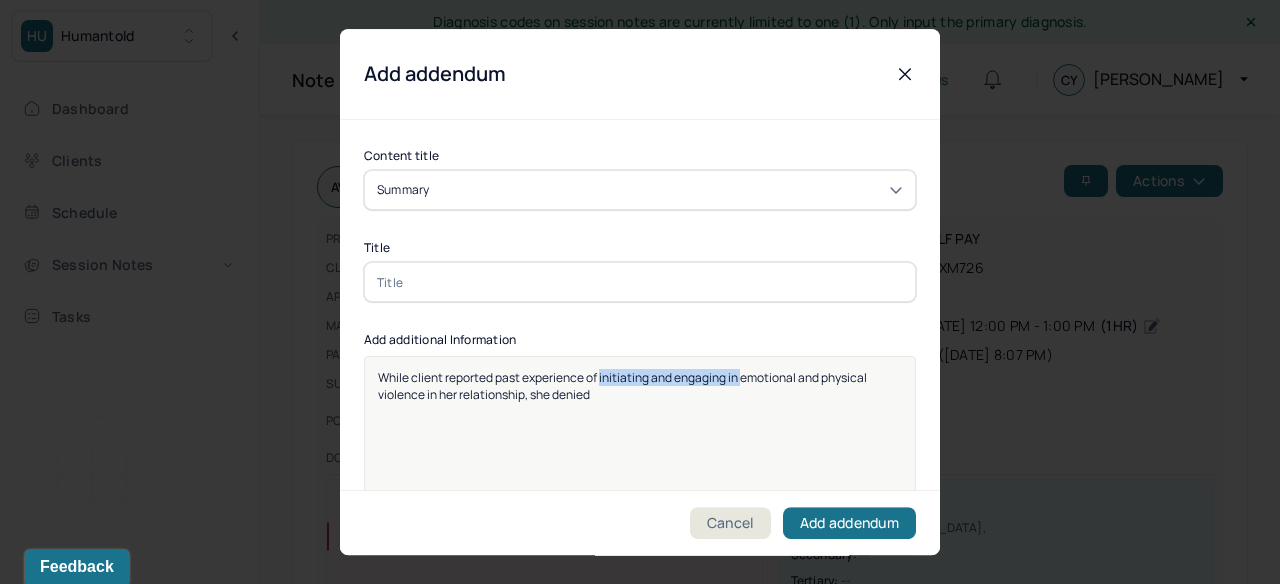 drag, startPoint x: 741, startPoint y: 382, endPoint x: 599, endPoint y: 380, distance: 142.01408 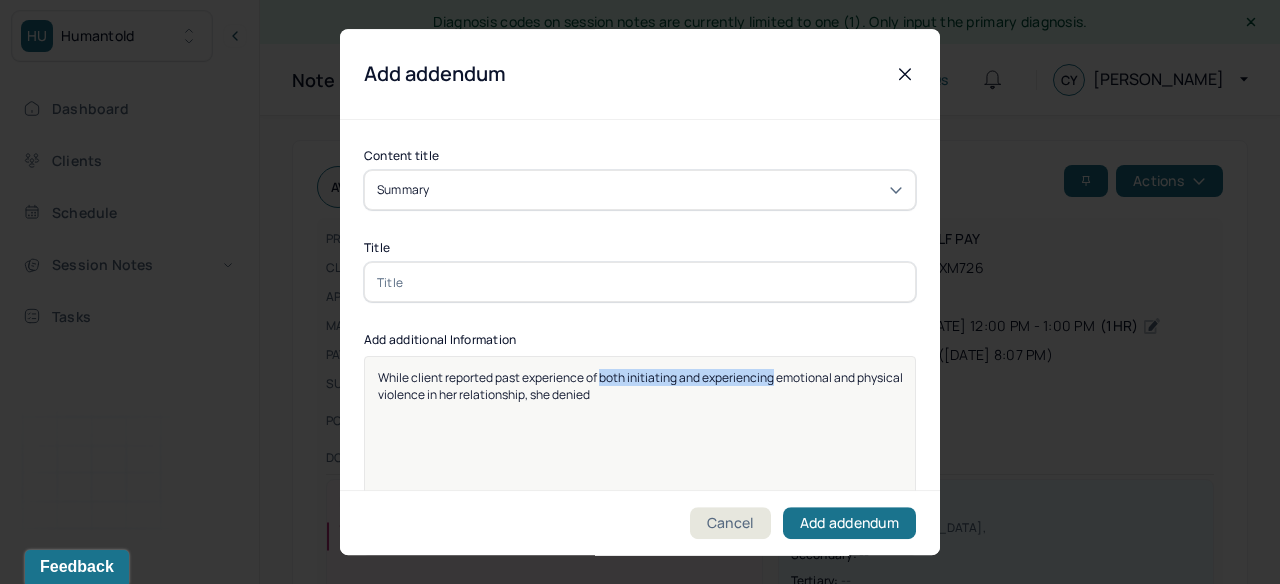 drag, startPoint x: 600, startPoint y: 378, endPoint x: 773, endPoint y: 379, distance: 173.00288 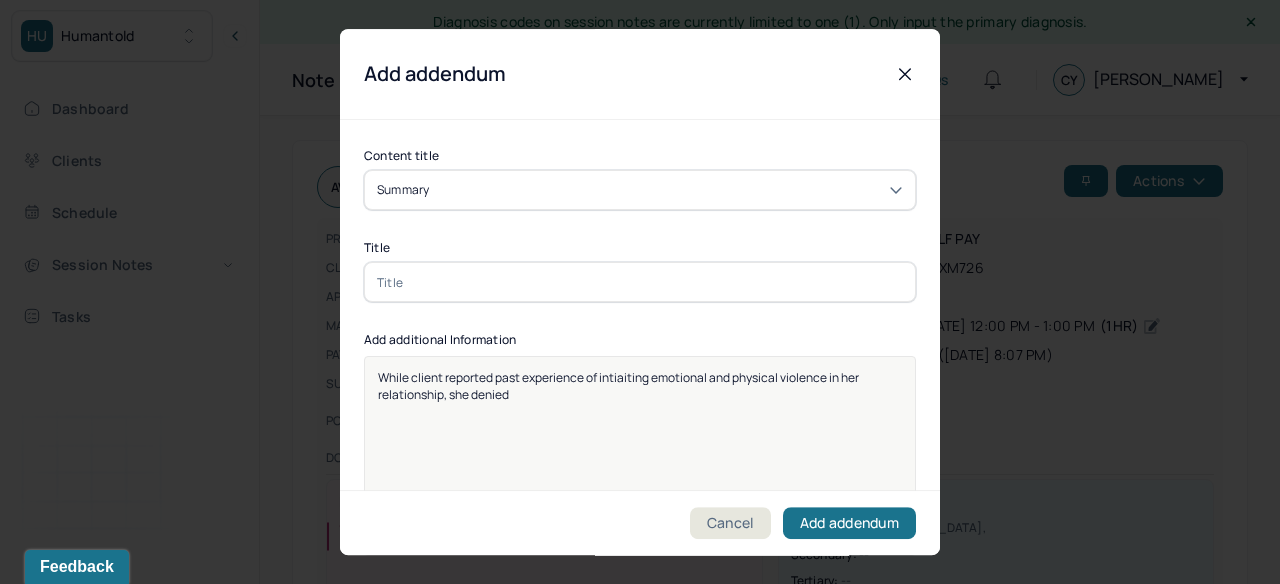 click on "While client reported past experience of intiaiting emotional and physical violence in her relationship, she denied" at bounding box center [640, 469] 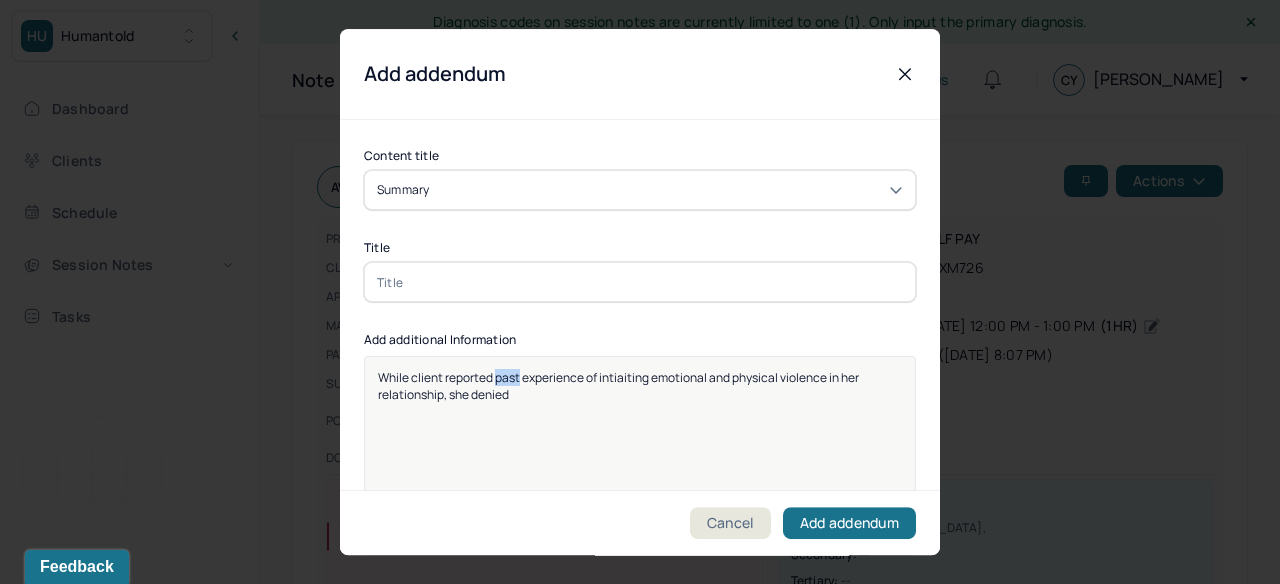 click on "While client reported past experience of intiaiting emotional and physical violence in her relationship, she denied" at bounding box center (619, 386) 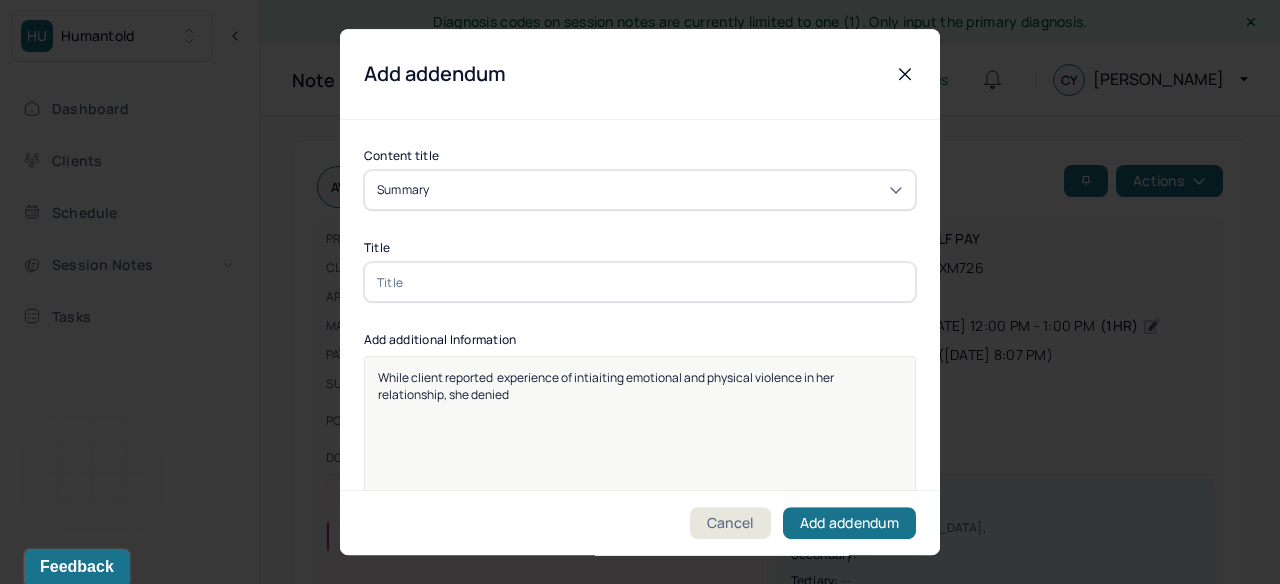 click on "While client reported  experience of intiaiting emotional and physical violence in her relationship, she denied" at bounding box center [607, 386] 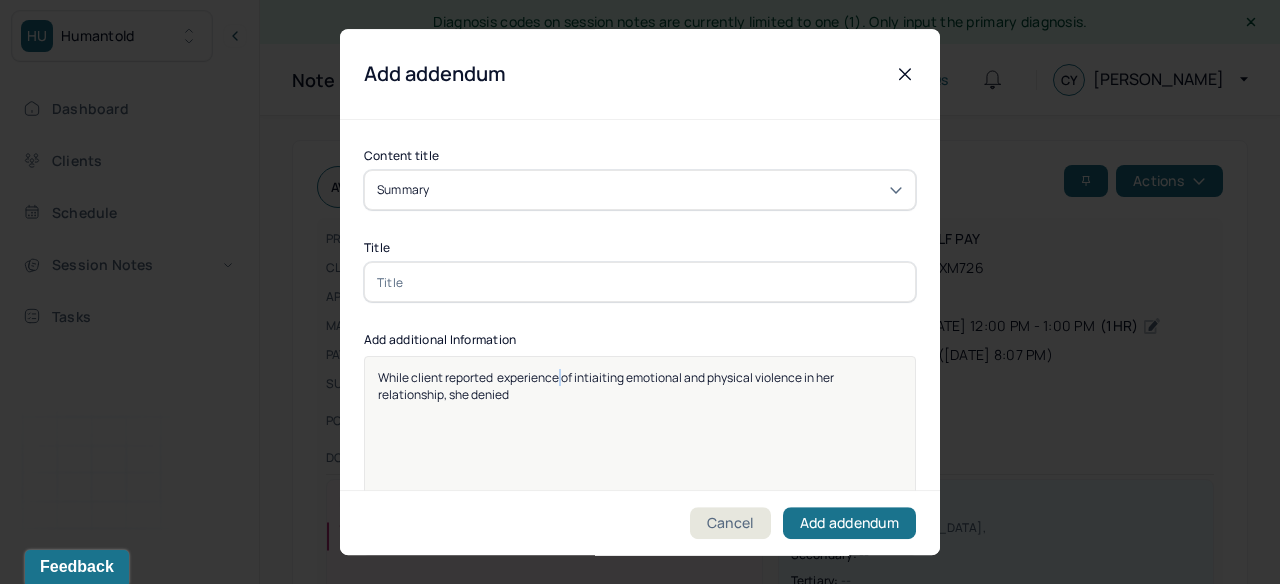 click on "While client reported  experience of intiaiting emotional and physical violence in her relationship, she denied" at bounding box center (607, 386) 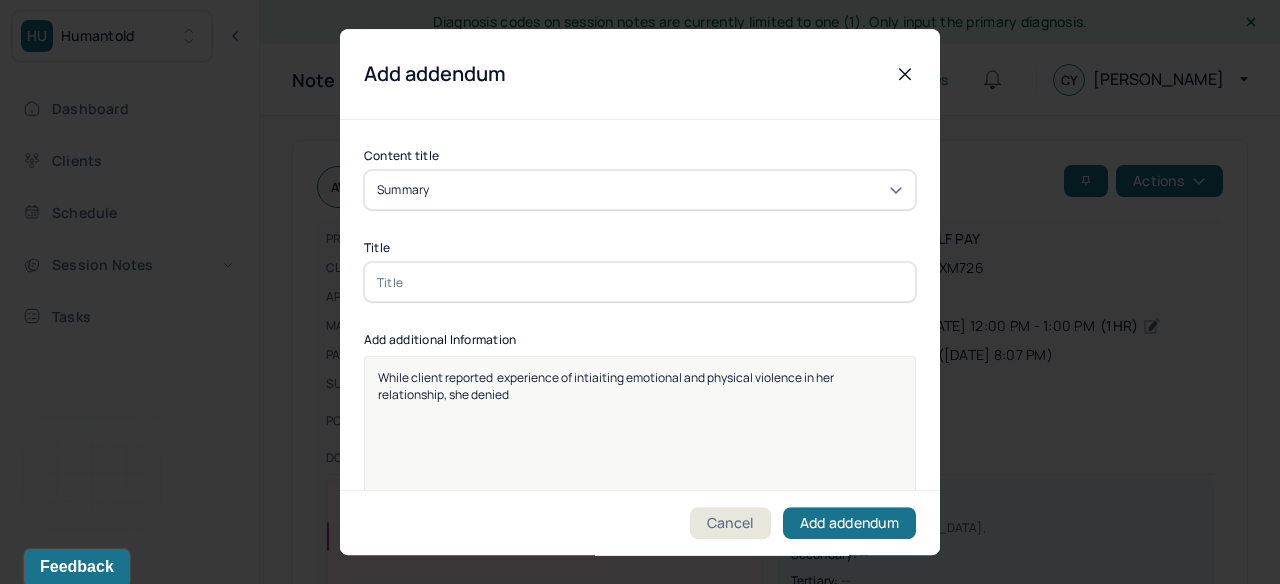 click on "While client reported  experience of intiaiting emotional and physical violence in her relationship, she denied" at bounding box center [607, 386] 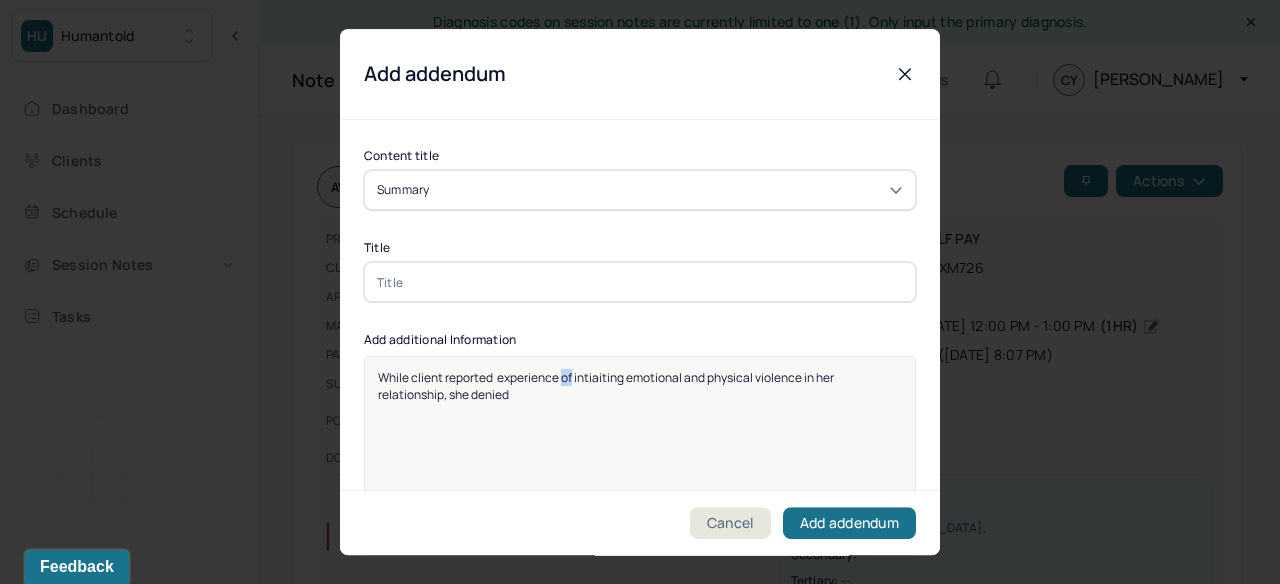 click on "While client reported  experience of intiaiting emotional and physical violence in her relationship, she denied" at bounding box center (607, 386) 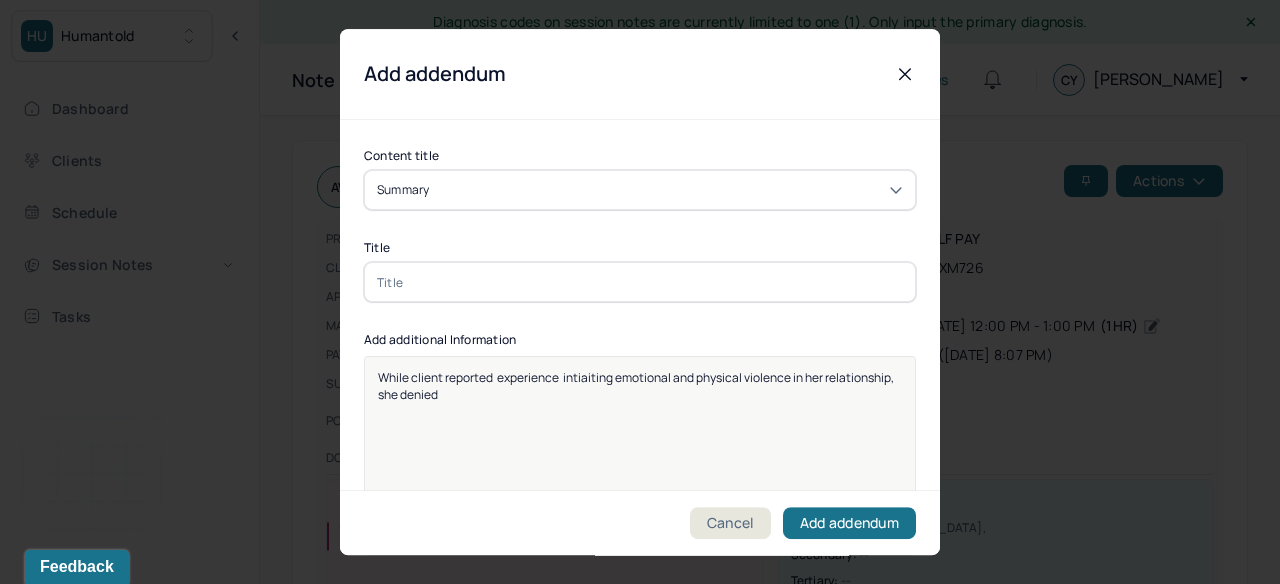 click on "While client reported  experience  intiaiting emotional and physical violence in her relationship, she denied" at bounding box center (637, 386) 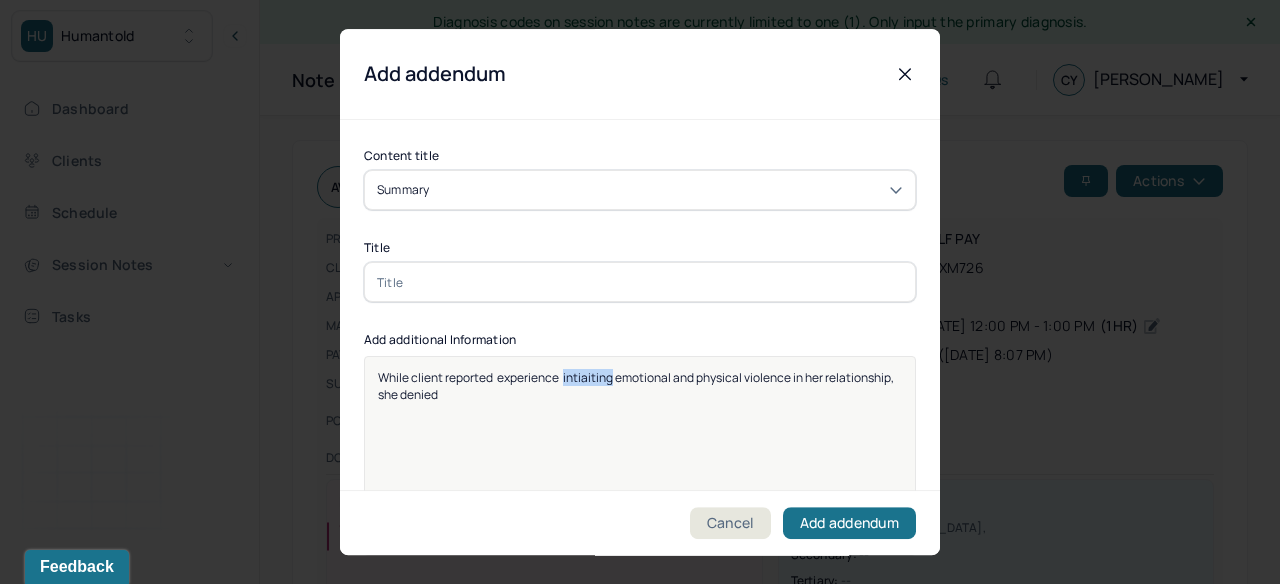 click on "While client reported  experience  intiaiting emotional and physical violence in her relationship, she denied" at bounding box center [637, 386] 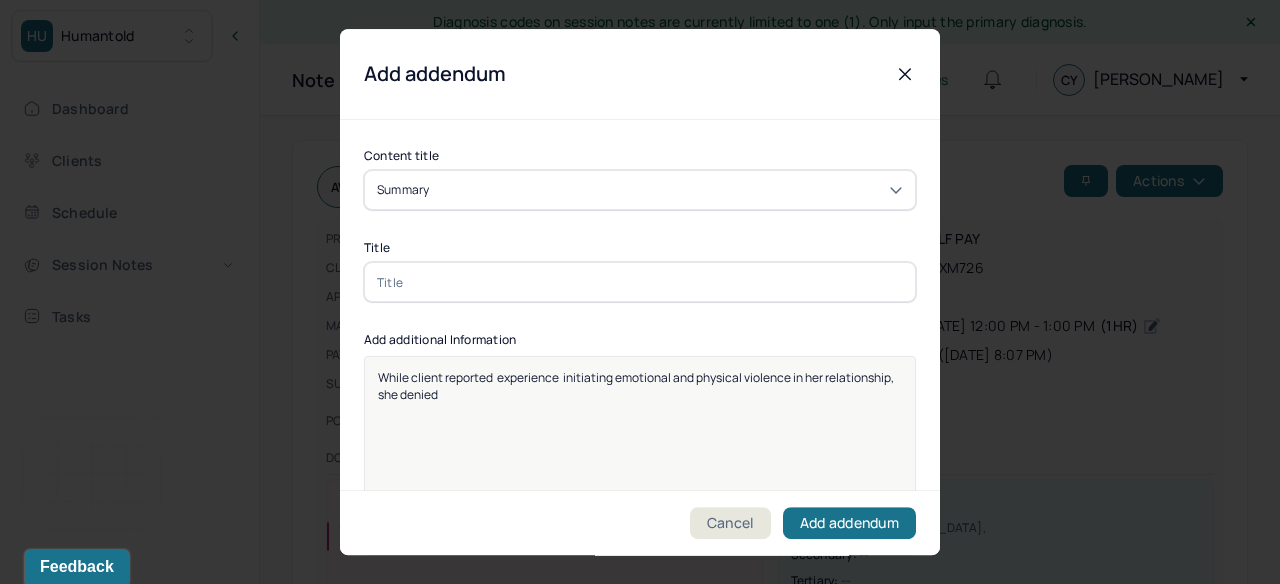 click on "While client reported  experience  initiating emotional and physical violence in her relationship, she denied" at bounding box center (637, 386) 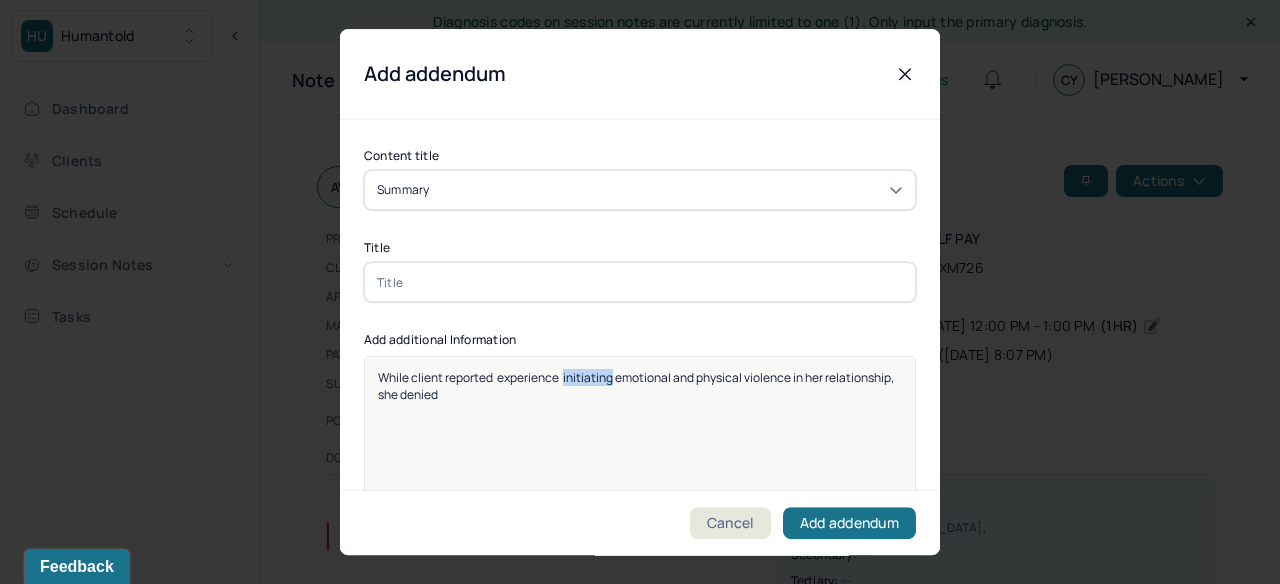 click on "While client reported  experience  initiating emotional and physical violence in her relationship, she denied" at bounding box center (637, 386) 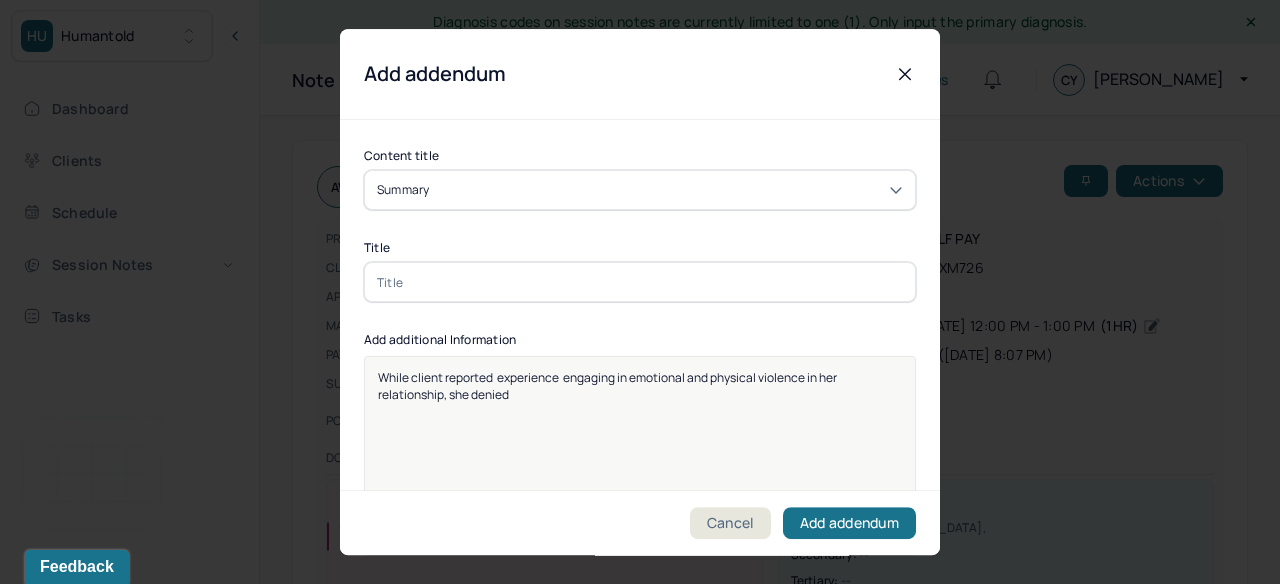 click on "While client reported  experience  engaging in emotional and physical violence in her relationship, she denied" at bounding box center (640, 386) 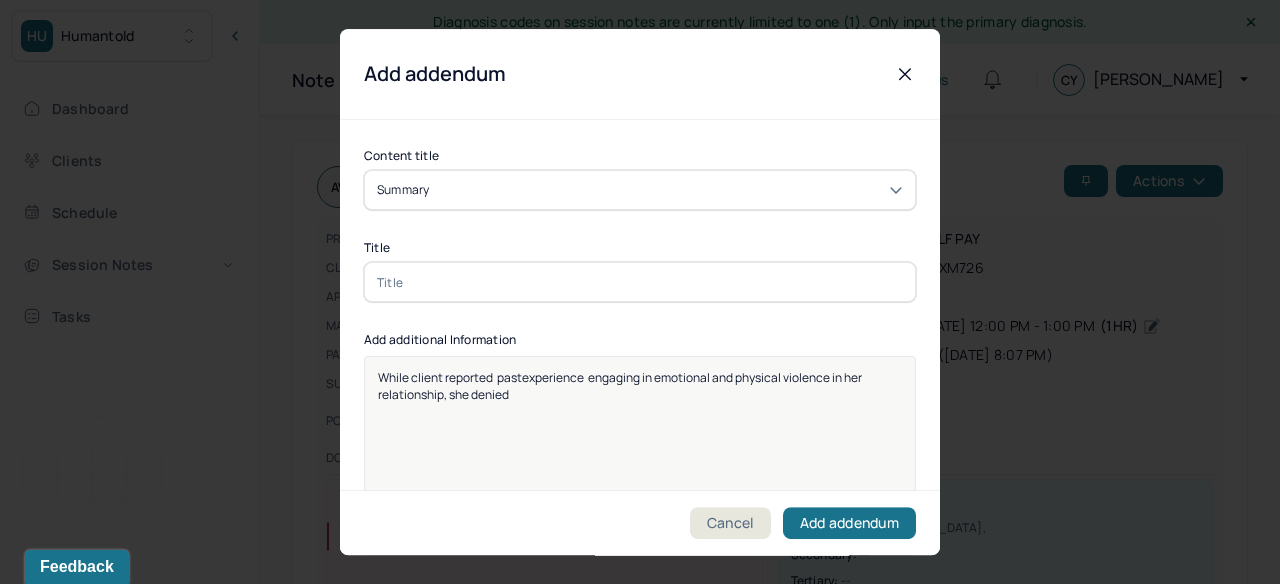 click on "While client reported  pastexperience  engaging in emotional and physical violence in her relationship, she denied" at bounding box center (621, 386) 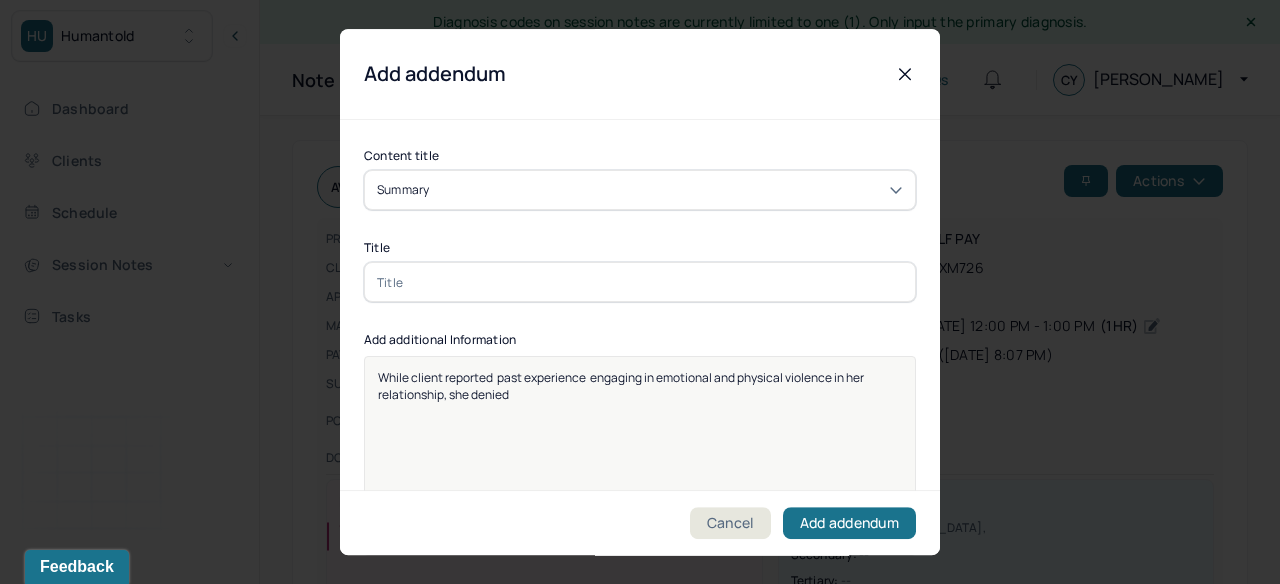 click on "While client reported  past experience  engaging in emotional and physical violence in her relationship, she denied" at bounding box center [622, 386] 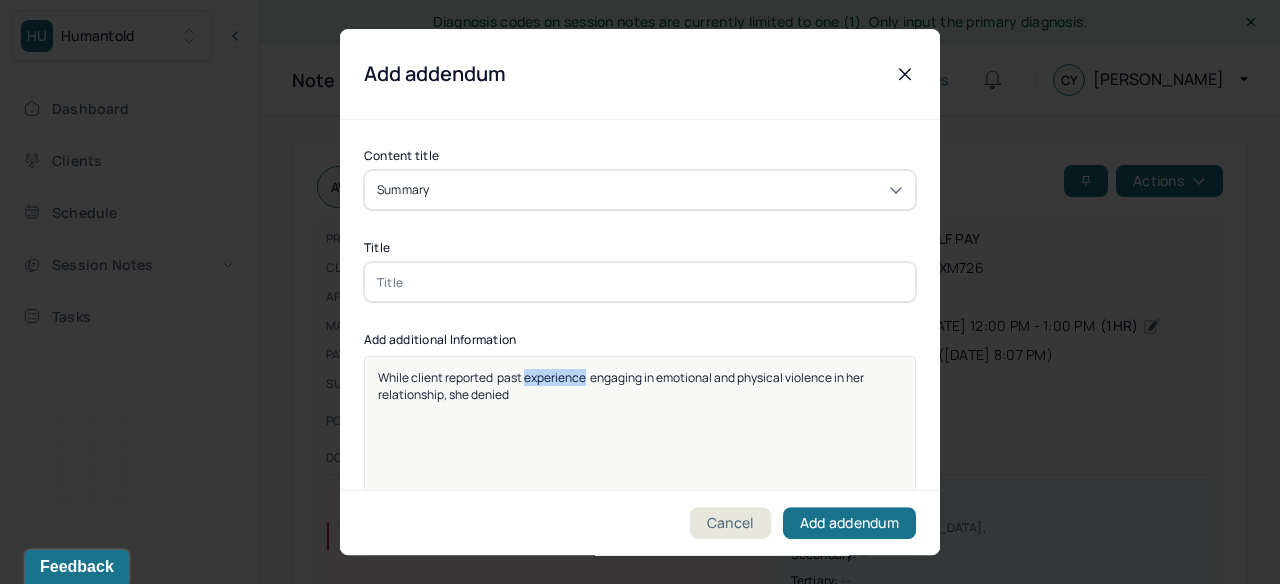 click on "While client reported  past experience  engaging in emotional and physical violence in her relationship, she denied" at bounding box center [622, 386] 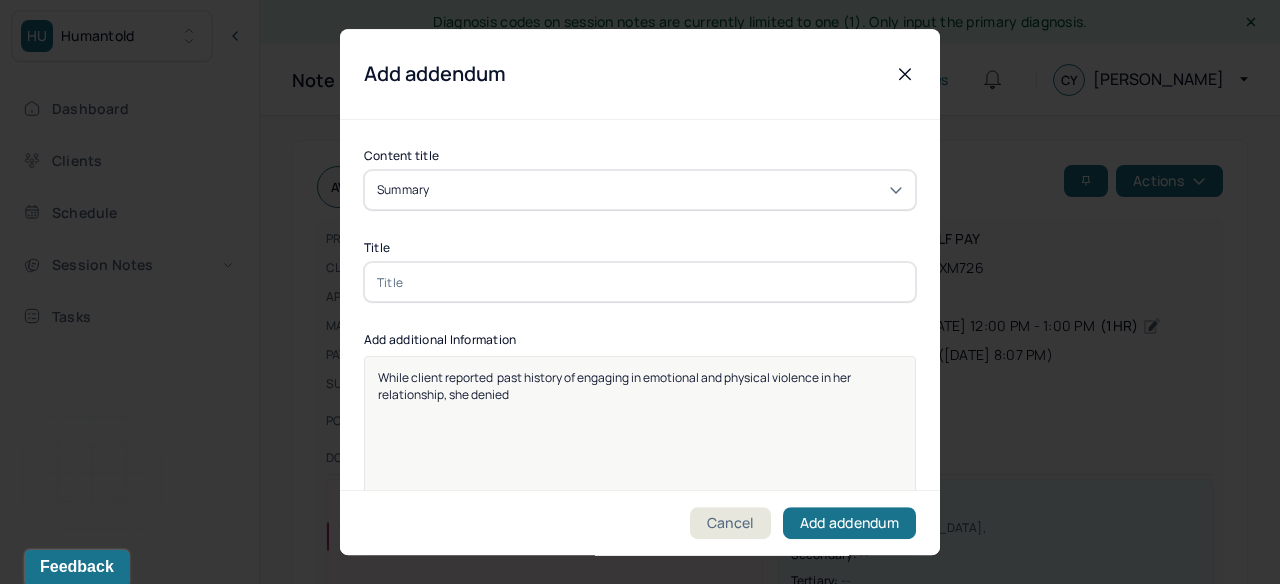 click on "While client reported  past history of engaging in emotional and physical violence in her relationship, she denied" at bounding box center (640, 386) 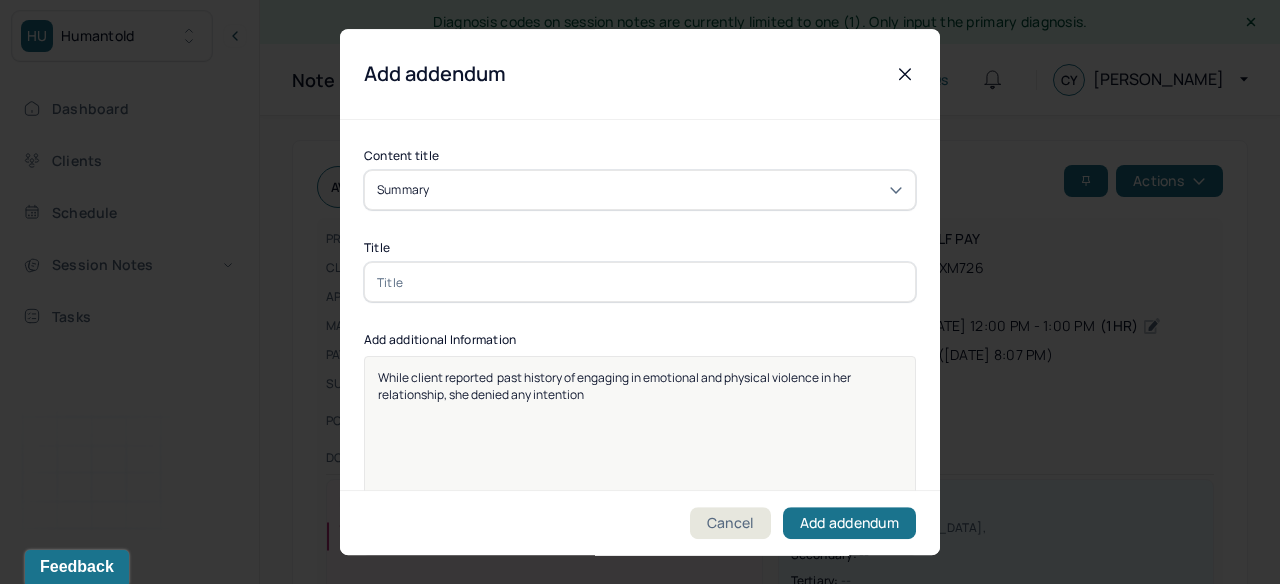click on "While client reported  past history of engaging in emotional and physical violence in her relationship, she denied any intention" at bounding box center [615, 386] 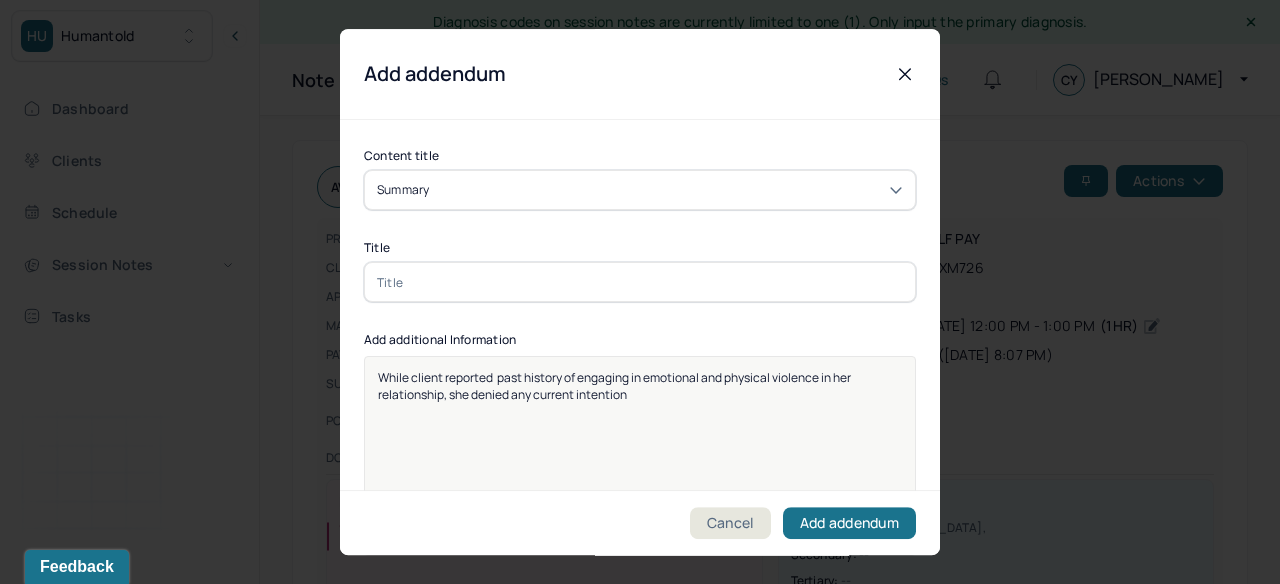 click on "While client reported  past history of engaging in emotional and physical violence in her relationship, she denied any current intention" at bounding box center [640, 469] 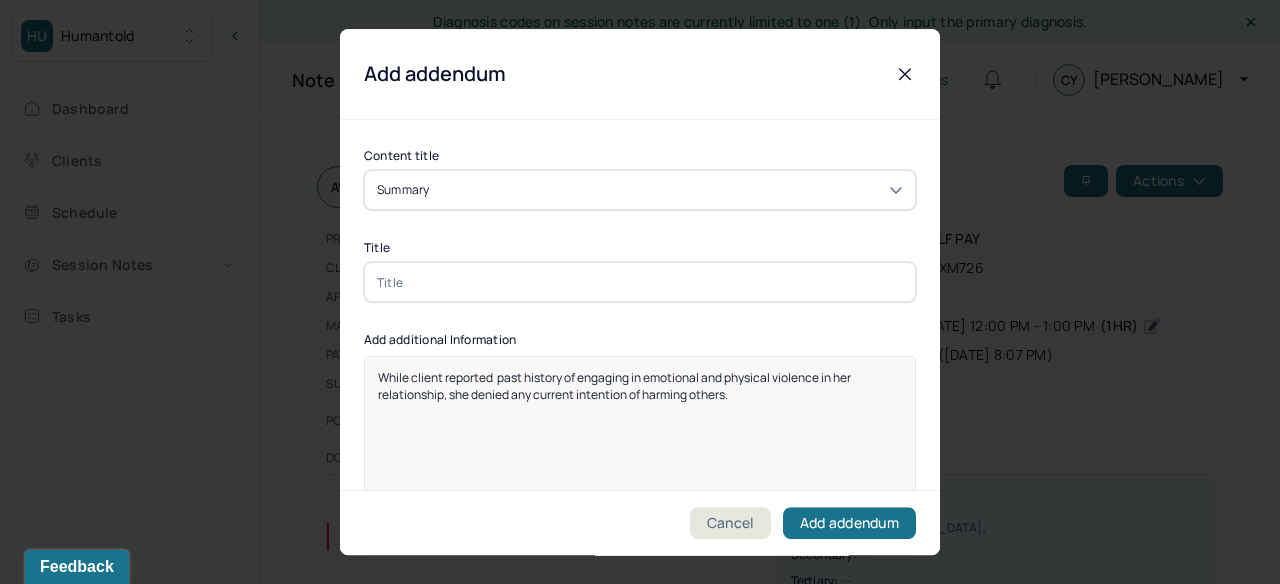 click on "While client reported  past history of engaging in emotional and physical violence in her relationship, she denied any current intention of harming others." at bounding box center [615, 386] 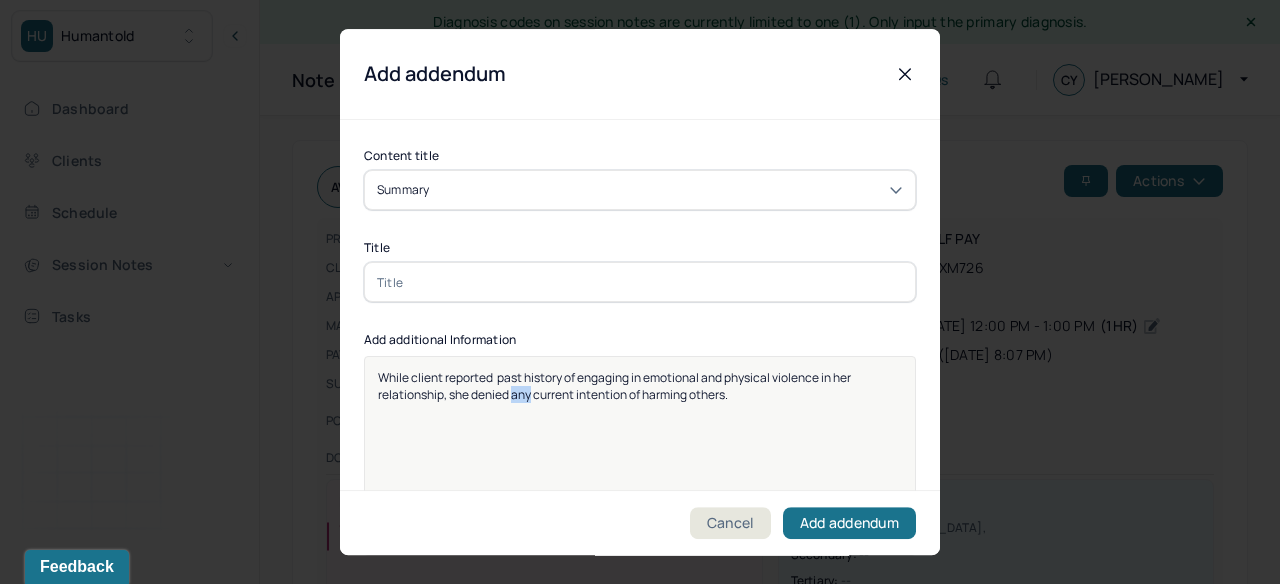 click on "While client reported  past history of engaging in emotional and physical violence in her relationship, she denied any current intention of harming others." at bounding box center [615, 386] 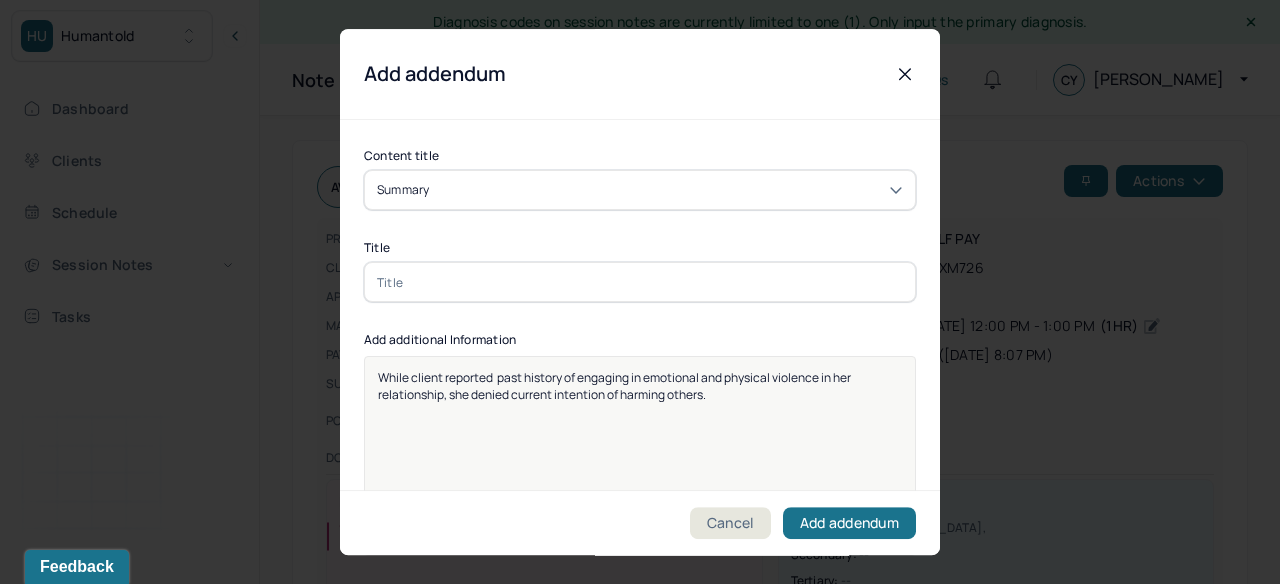 click on "While client reported  past history of engaging in emotional and physical violence in her relationship, she denied current intention of harming others." at bounding box center (615, 386) 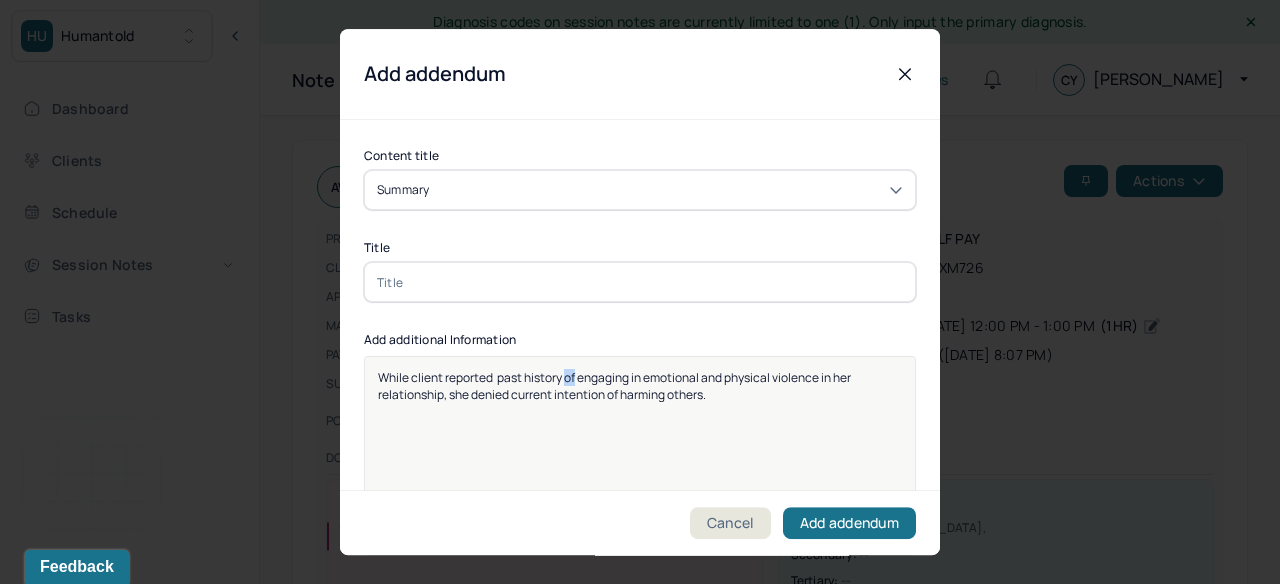 click on "While client reported  past history of engaging in emotional and physical violence in her relationship, she denied current intention of harming others." at bounding box center (615, 386) 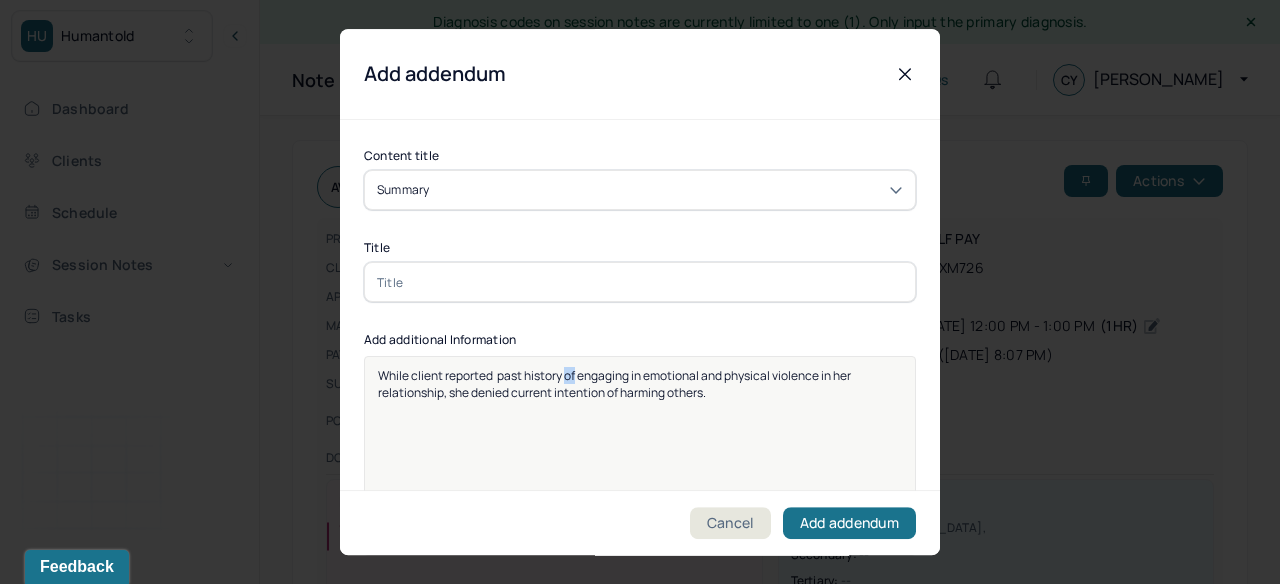 scroll, scrollTop: 0, scrollLeft: 0, axis: both 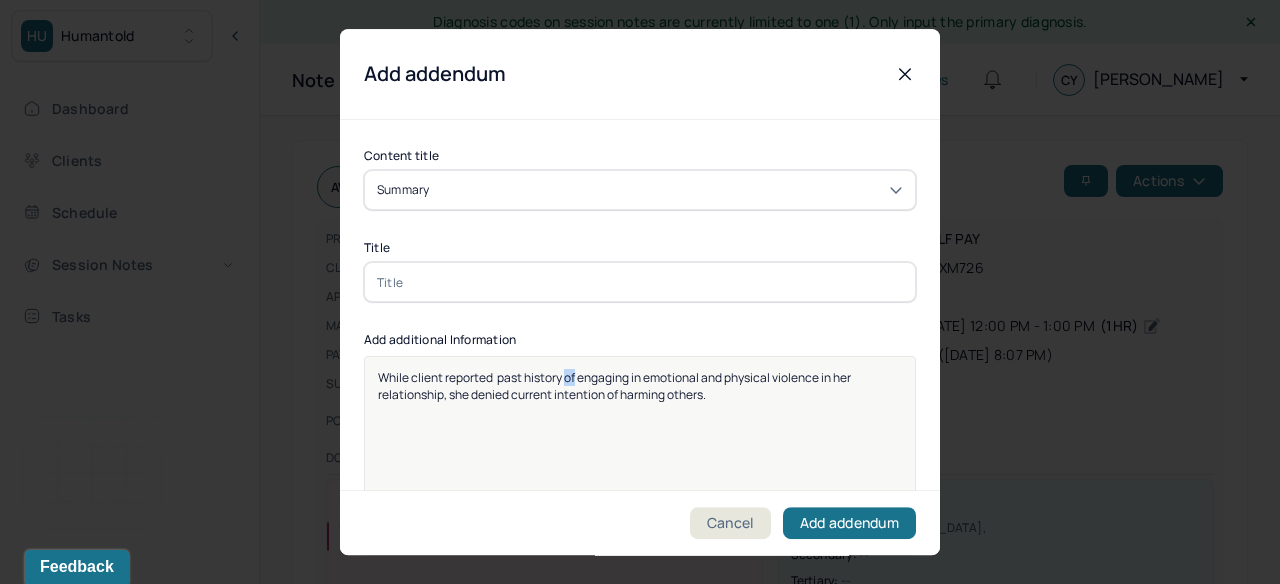 click on "While client reported  past history of engaging in emotional and physical violence in her relationship, she denied current intention of harming others." at bounding box center [640, 469] 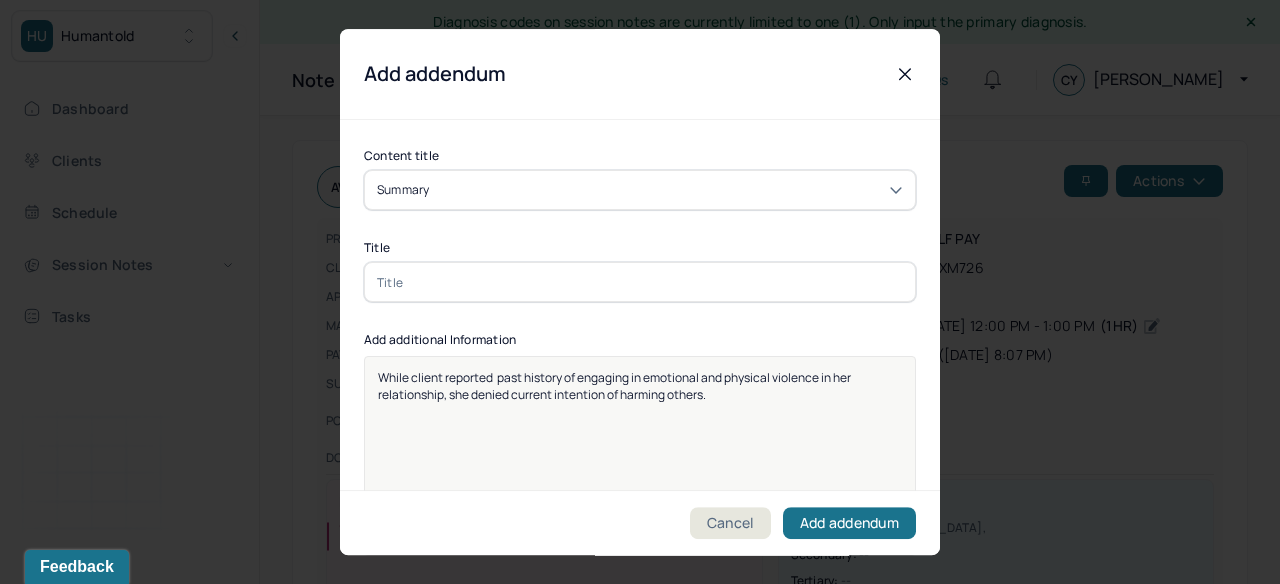 click on "While client reported  past history of engaging in emotional and physical violence in her relationship, she denied current intention of harming others." at bounding box center (615, 386) 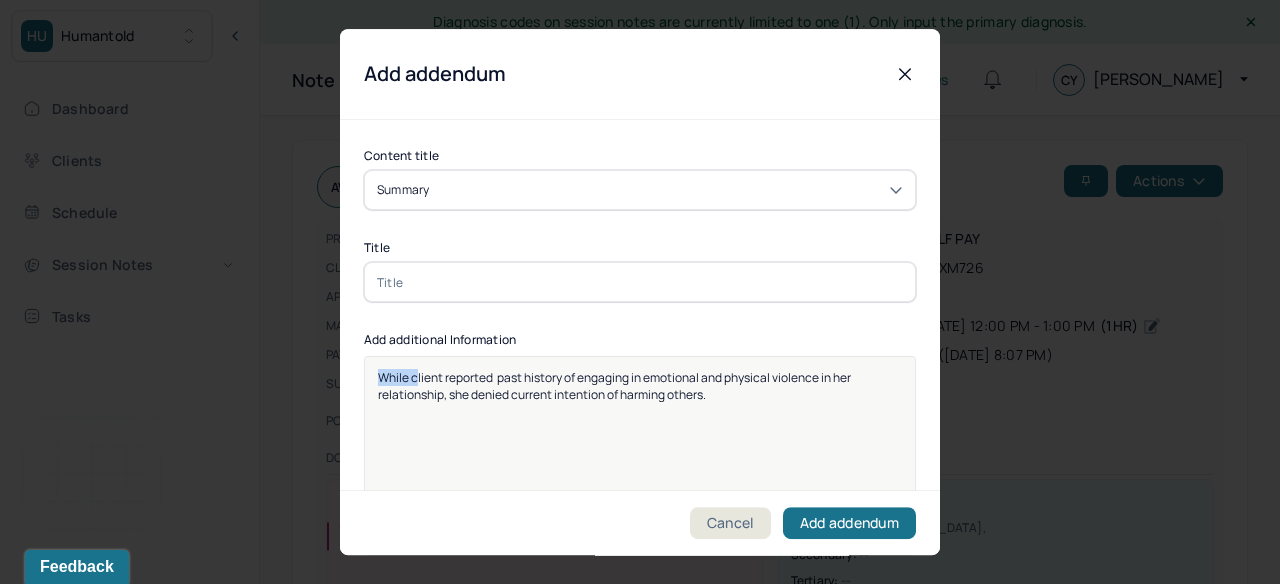drag, startPoint x: 415, startPoint y: 374, endPoint x: 374, endPoint y: 381, distance: 41.59327 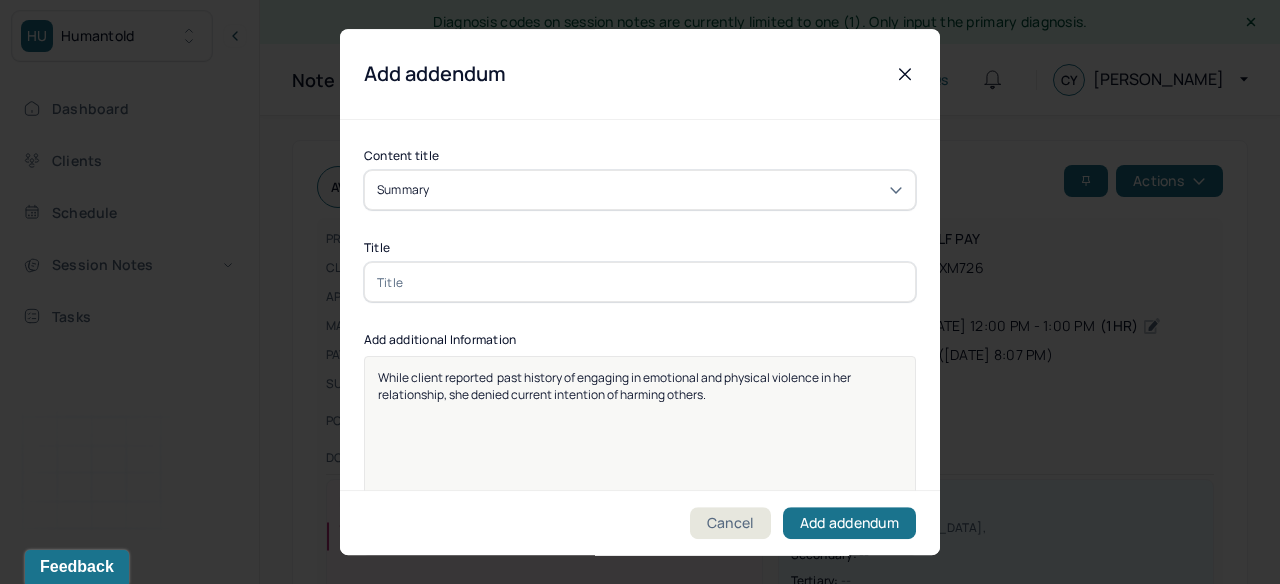 click on "While client reported  past history of engaging in emotional and physical violence in her relationship, she denied current intention of harming others." at bounding box center (615, 386) 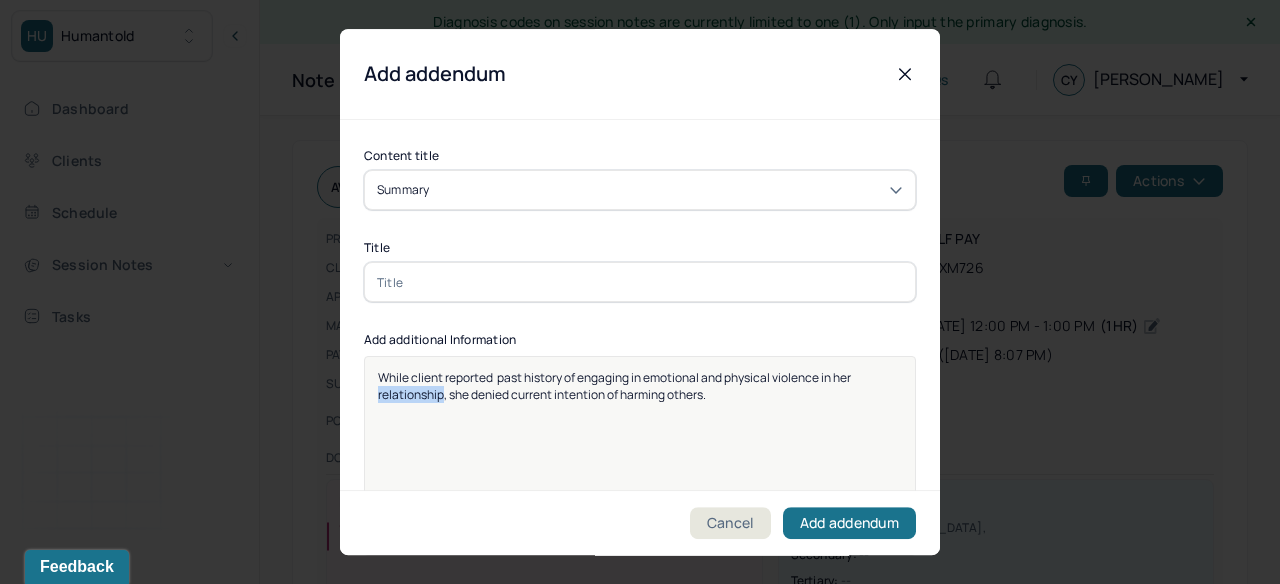 click on "While client reported  past history of engaging in emotional and physical violence in her relationship, she denied current intention of harming others." at bounding box center [615, 386] 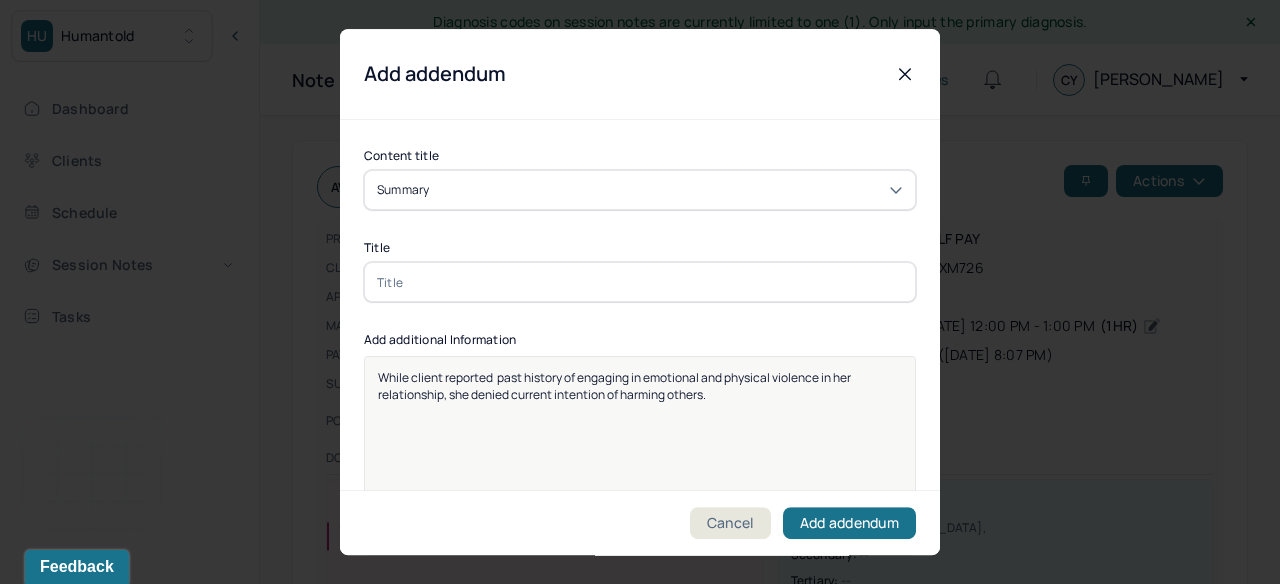 click on "While client reported  past history of engaging in emotional and physical violence in her relationship, she denied current intention of harming others." at bounding box center (615, 386) 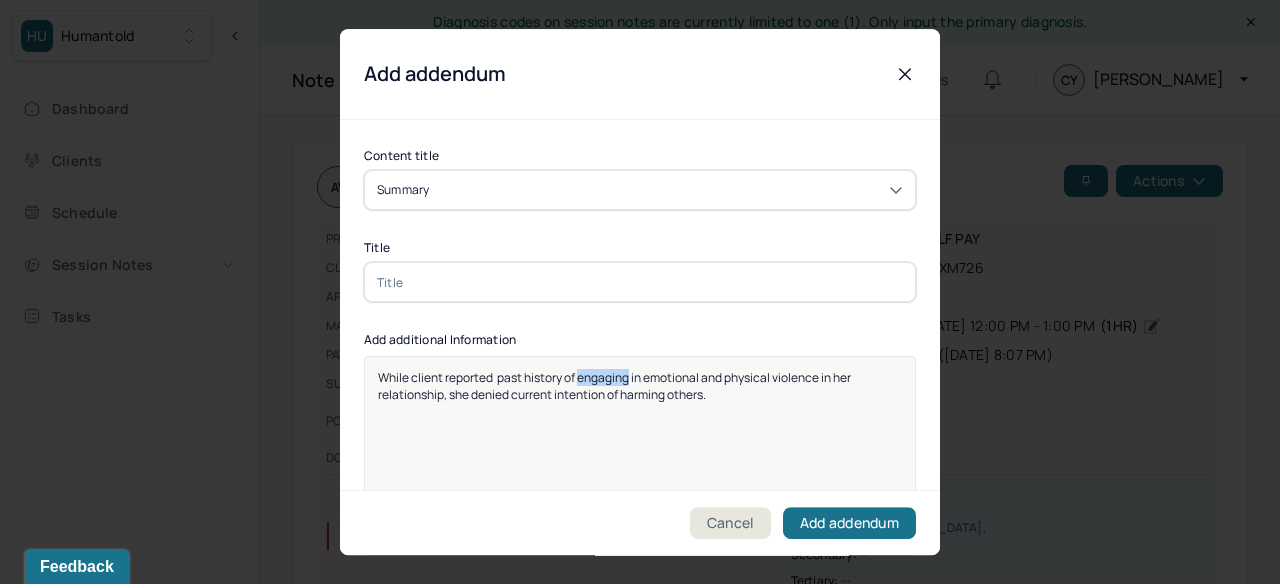 click on "While client reported  past history of engaging in emotional and physical violence in her relationship, she denied current intention of harming others." at bounding box center (615, 386) 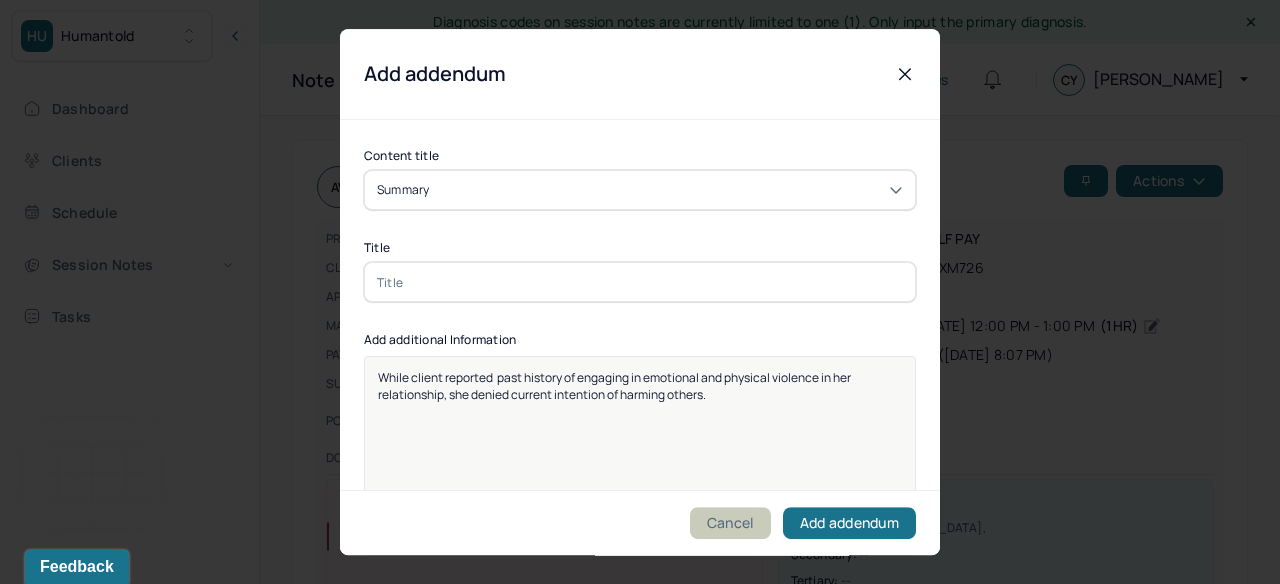 click on "Cancel" at bounding box center [730, 523] 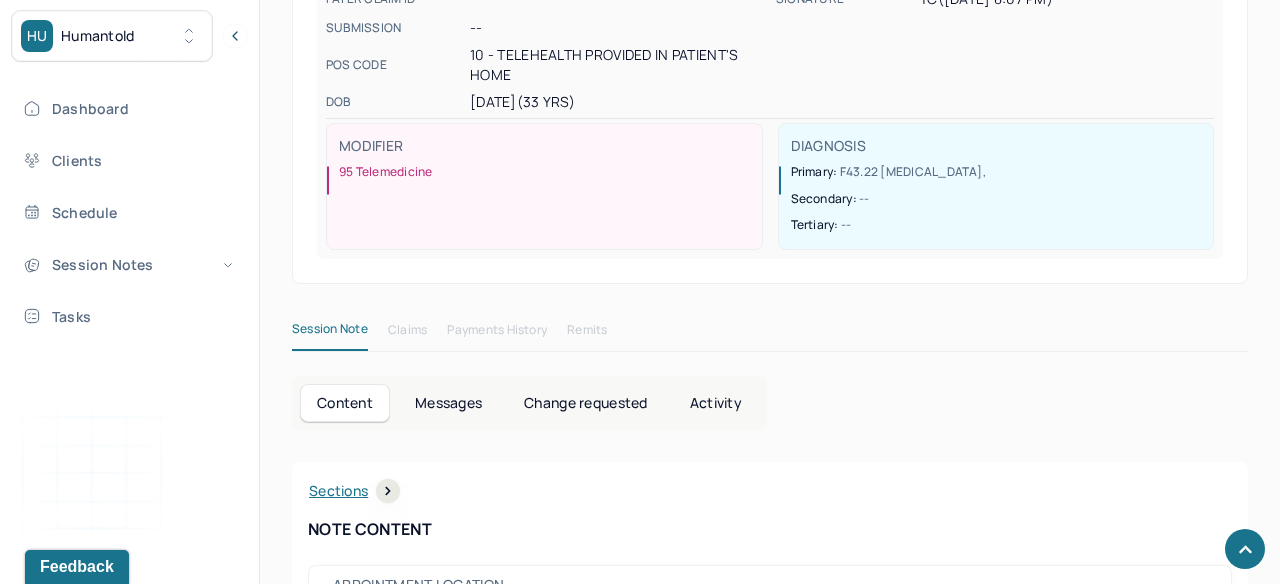scroll, scrollTop: 0, scrollLeft: 0, axis: both 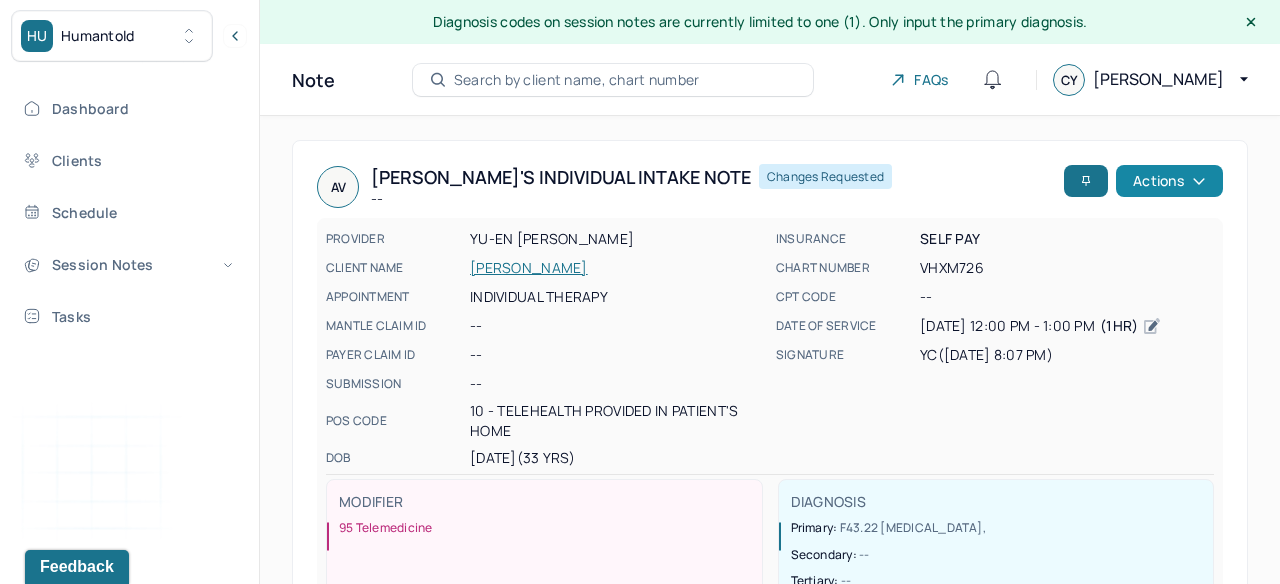 click 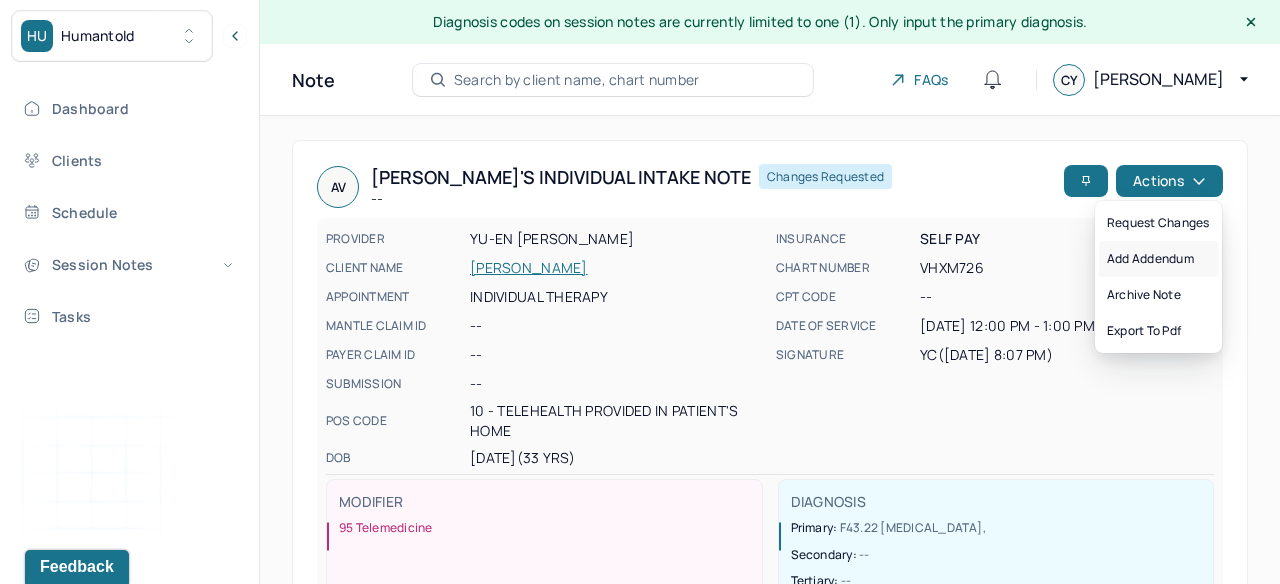 click on "Add addendum" at bounding box center [1158, 259] 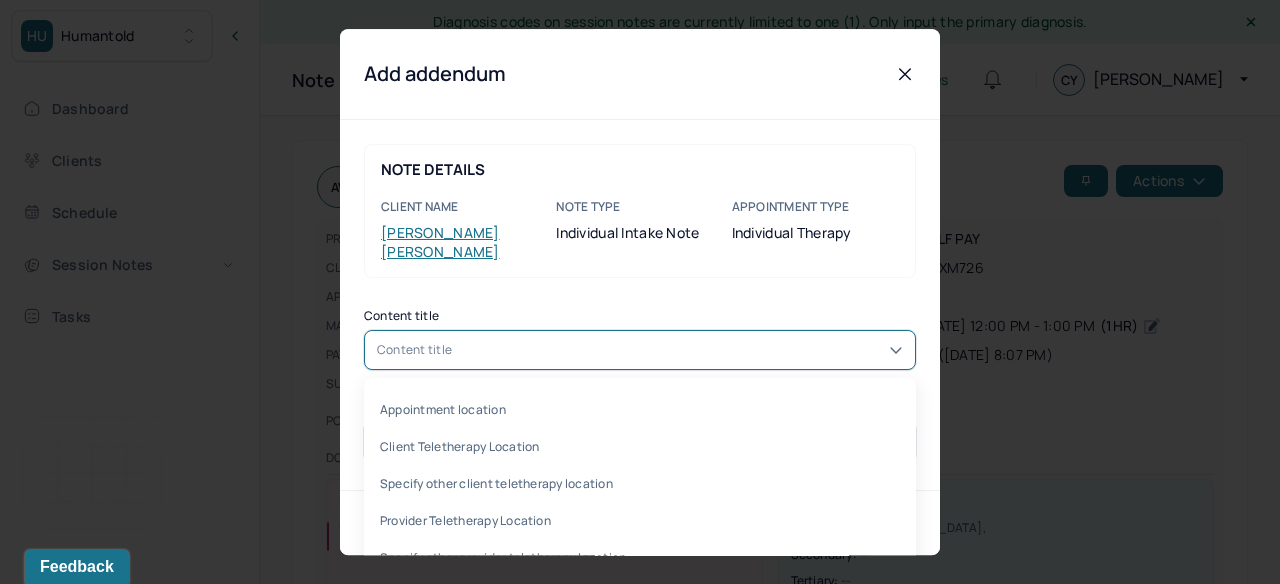 click on "Appointment location, 1 of 107. 107 results available. Use Up and Down to choose options, press Enter to select the currently focused option, press Escape to exit the menu, press Tab to select the option and exit the menu. Content title Appointment location Client Teletherapy Location Specify other client teletherapy location Provider Teletherapy Location Specify other provider teletherapy location Consent was received for the teletherapy session The teletherapy session was conducted via video Duration Primary diagnosis Secondary diagnosis Tertiary diagnosis Gender Preferred name Other gender Pronouns Other sexual orientation Religion Education Race Ethnicity Sexual orientation Current employment Current employment details Relationship status Name of partner Emergency contact information Legal problems What are the problem(s) you are seeking help for? Anxiety Anxiety frequency Anxiety details [MEDICAL_DATA] [MEDICAL_DATA] frequency [MEDICAL_DATA] details [MEDICAL_DATA] [MEDICAL_DATA] frequency [MEDICAL_DATA] details Anxiety" at bounding box center (640, 350) 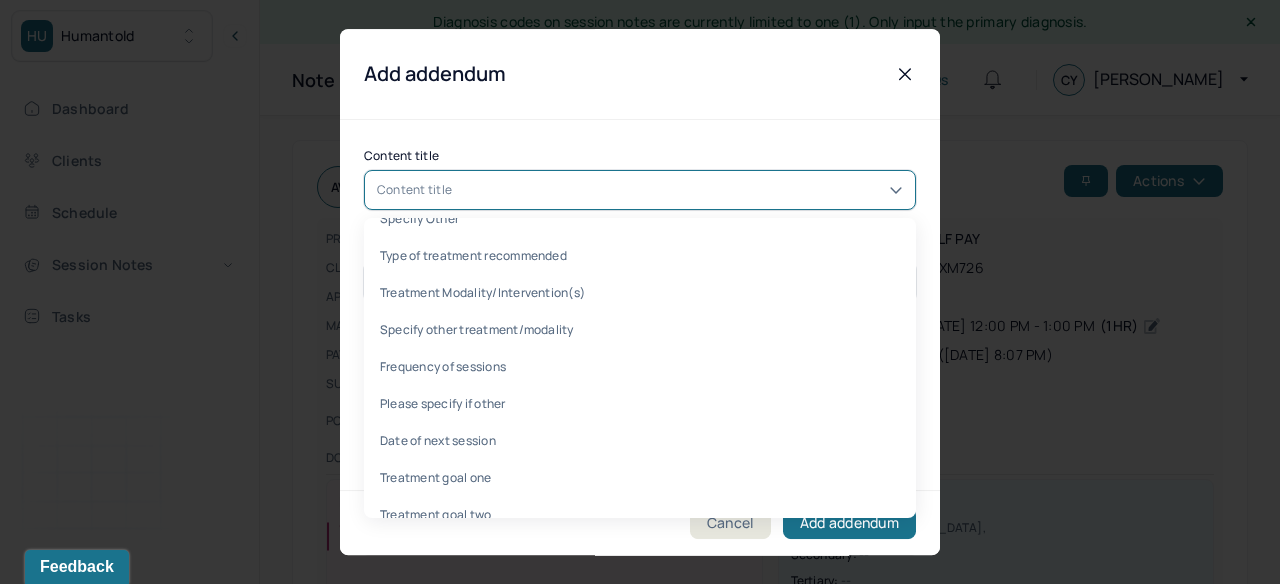 scroll, scrollTop: 3685, scrollLeft: 0, axis: vertical 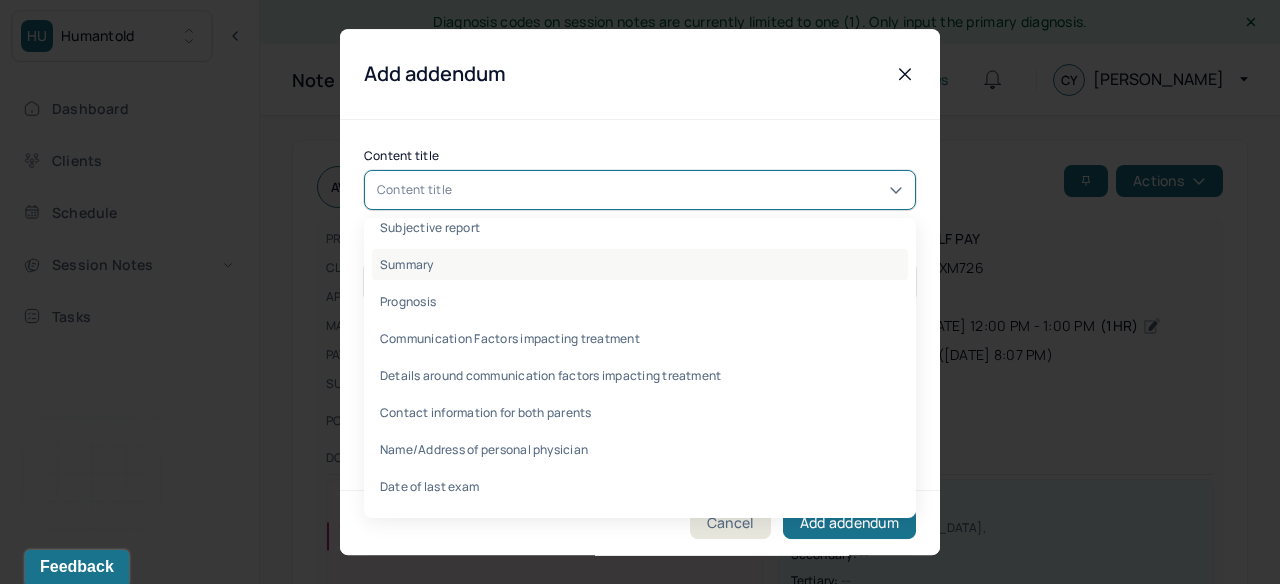 click on "Summary" at bounding box center (640, 264) 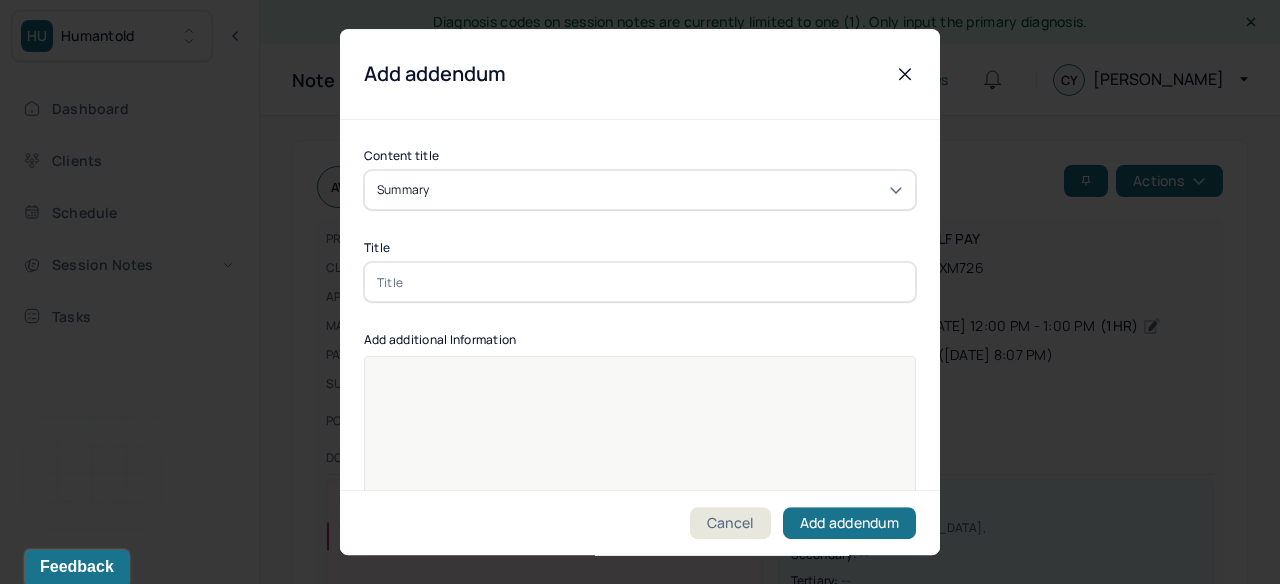 click at bounding box center (640, 469) 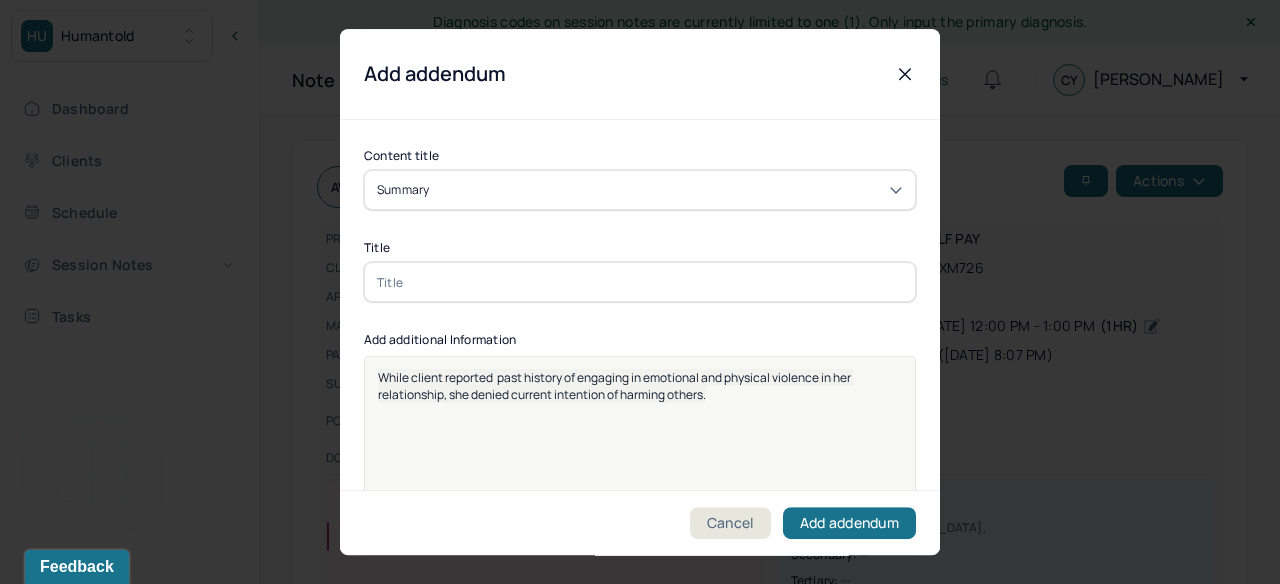 click on "While client reported  past history of engaging in emotional and physical violence in her relationship, she denied current intention of harming others." at bounding box center [640, 456] 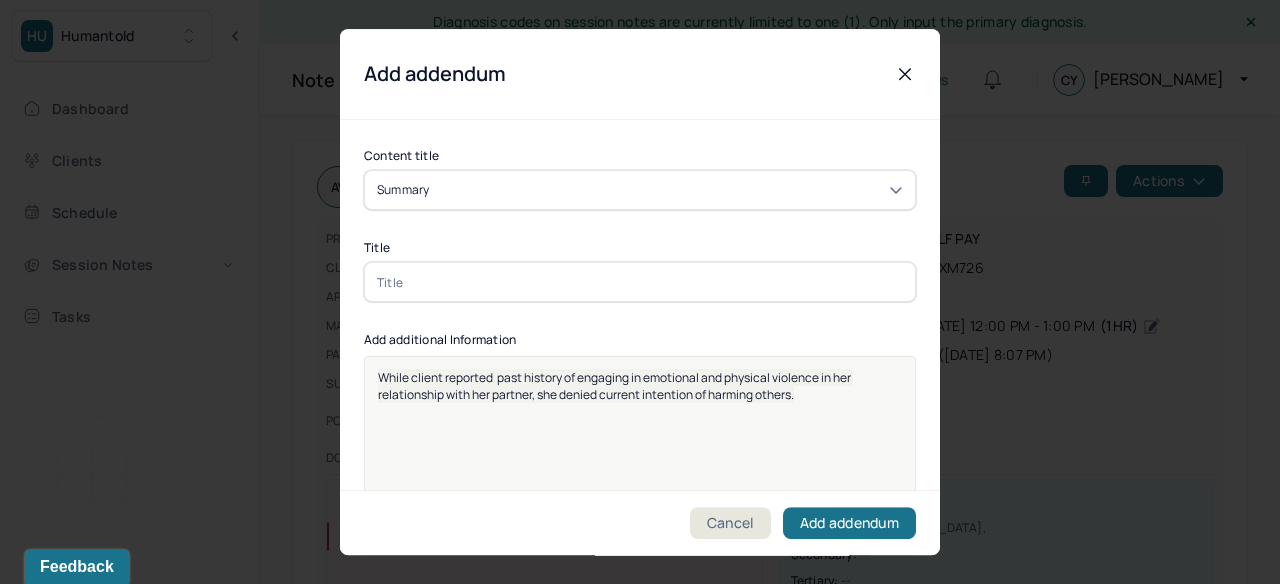 click on "While client reported  past history of engaging in emotional and physical violence in her relationship with her partner, she denied current intention of harming others." at bounding box center (640, 469) 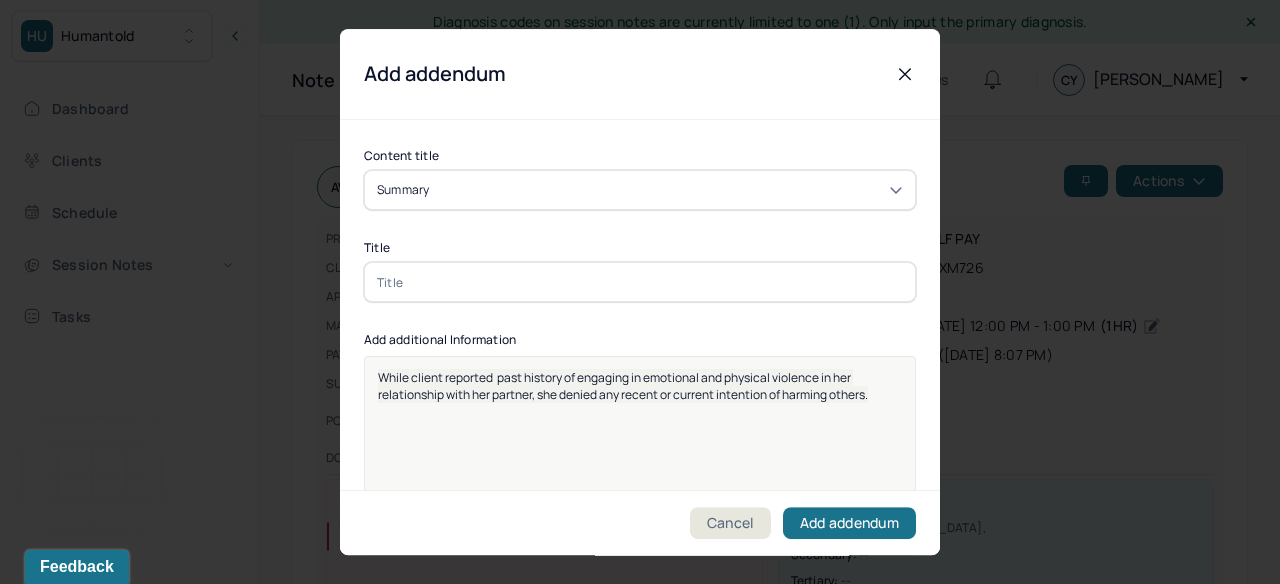click on "While client reported  past history of engaging in emotional and physical violence in her relationship with her partner, she denied any recent or current intention of harming others." at bounding box center [640, 386] 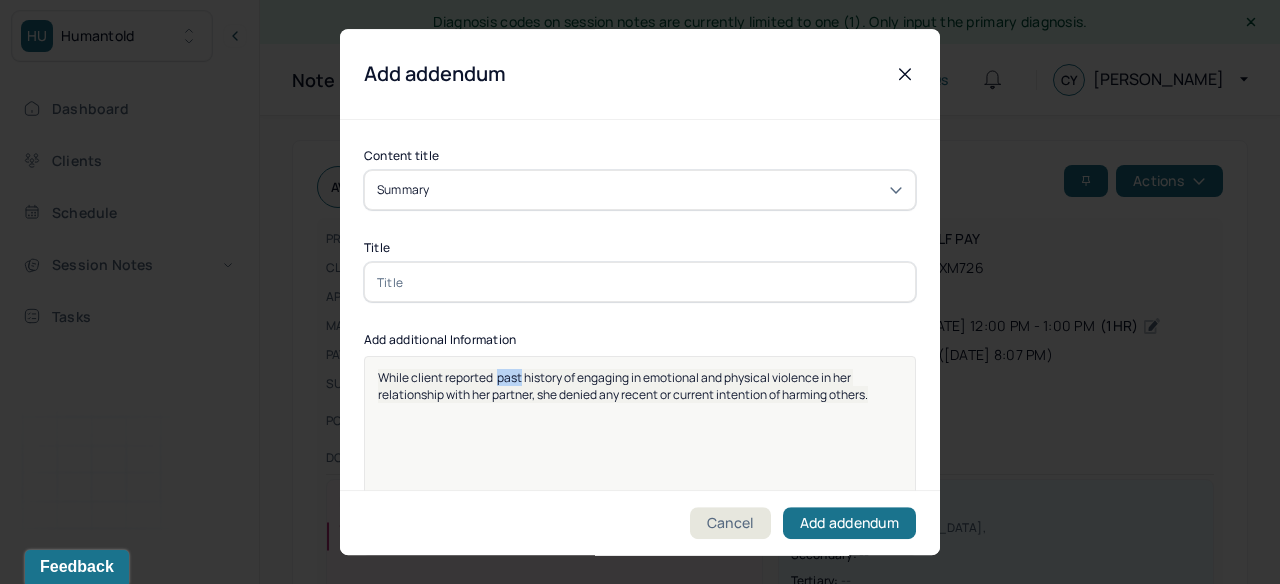 click on "While client reported  past history of engaging in emotional and physical violence in her relationship with her partner, she denied any recent or current intention of harming others." at bounding box center [623, 386] 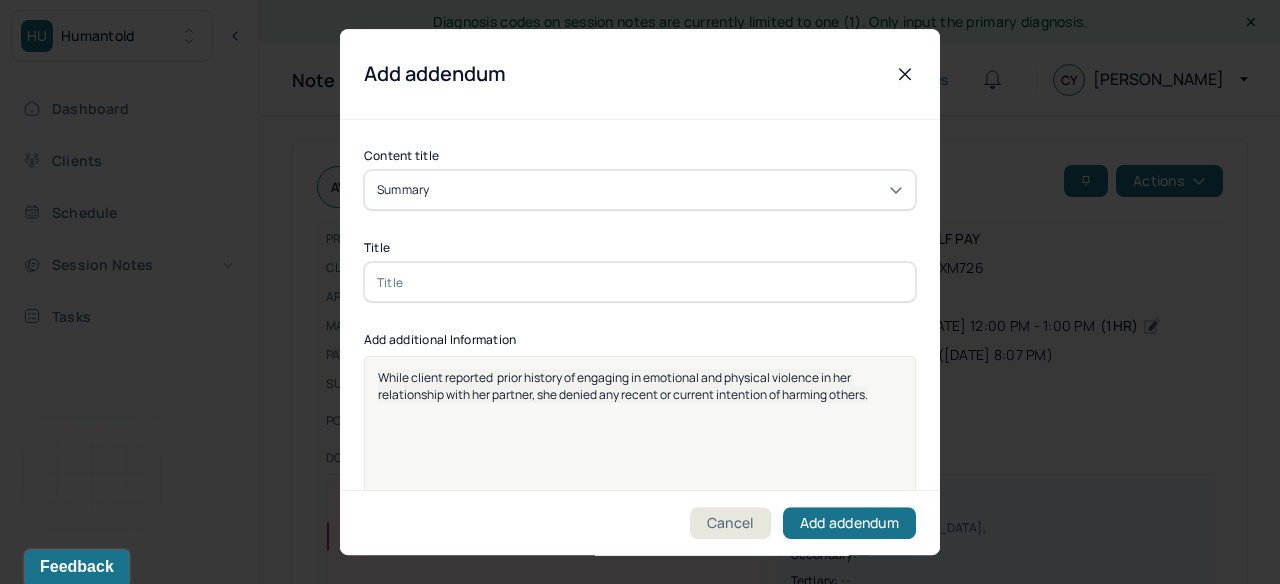 click on "While client reported  prior history of engaging in emotional and physical violence in her relationship with her partner, she denied any recent or current intention of harming others." at bounding box center [640, 469] 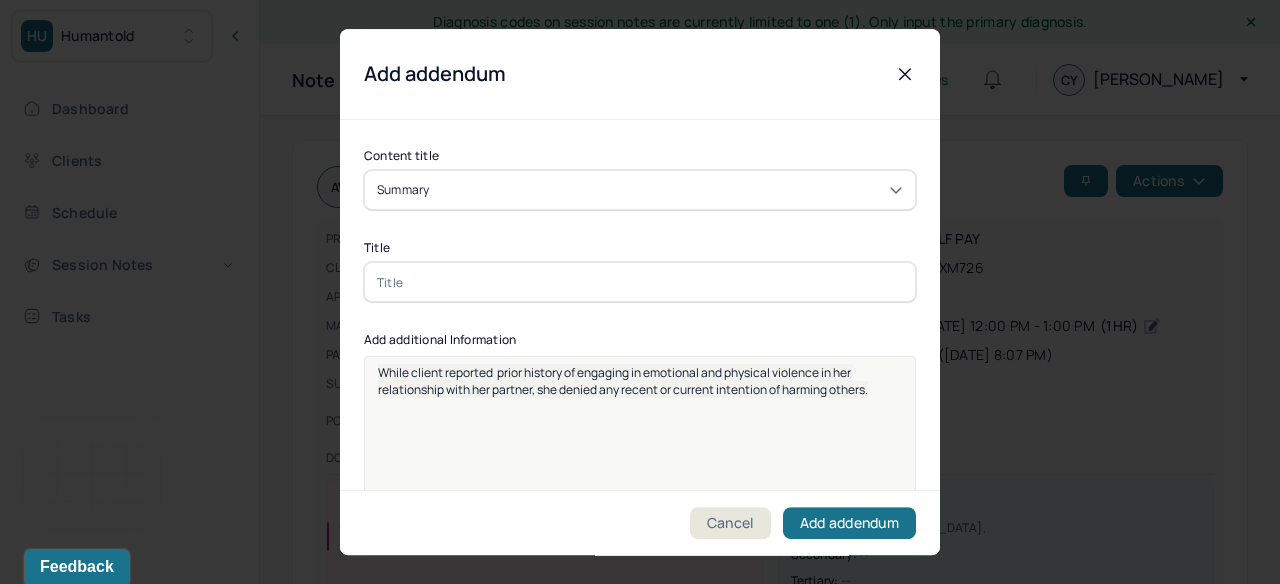 scroll, scrollTop: 0, scrollLeft: 0, axis: both 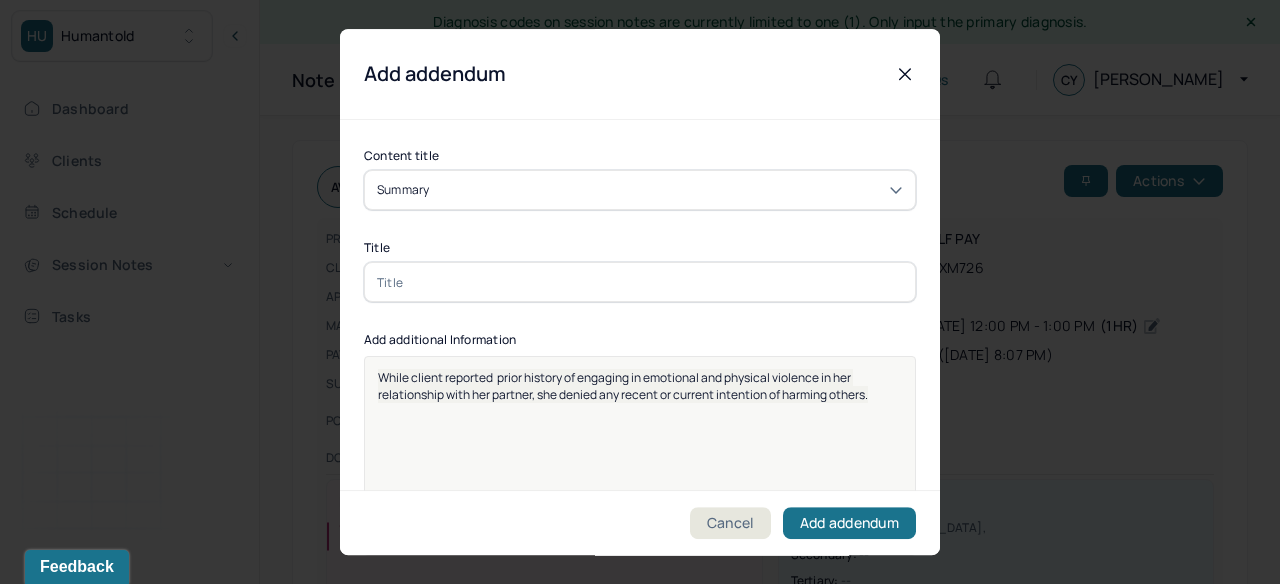 click on "While client reported  prior history of engaging in emotional and physical violence in her relationship with her partner, she denied any recent or current intention of harming others." at bounding box center (640, 469) 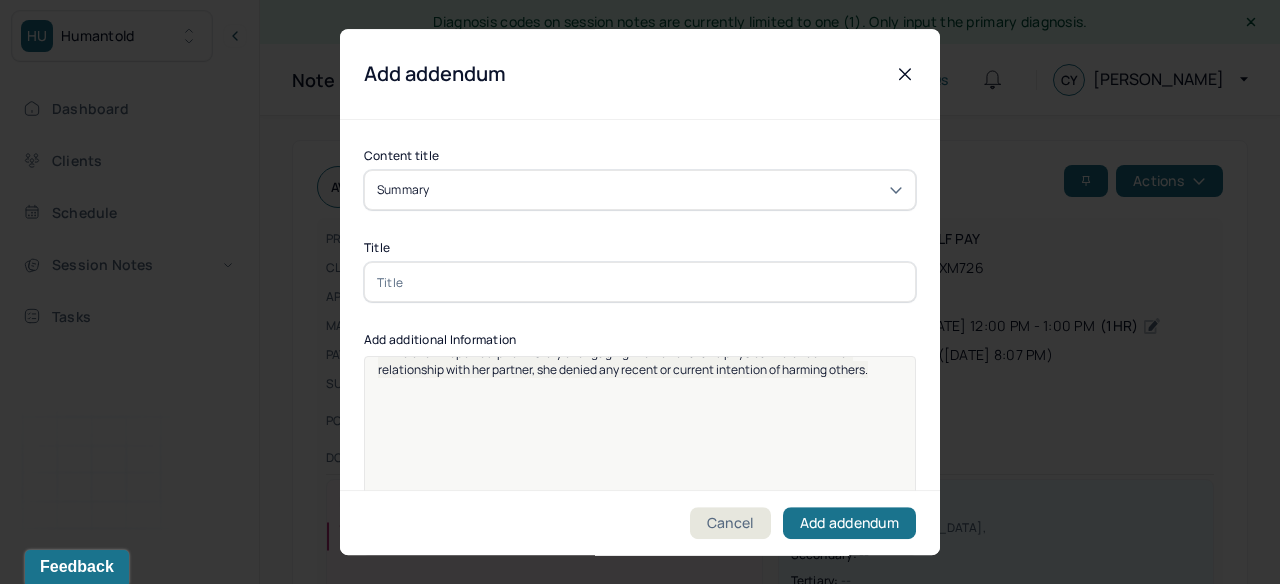 scroll, scrollTop: 0, scrollLeft: 0, axis: both 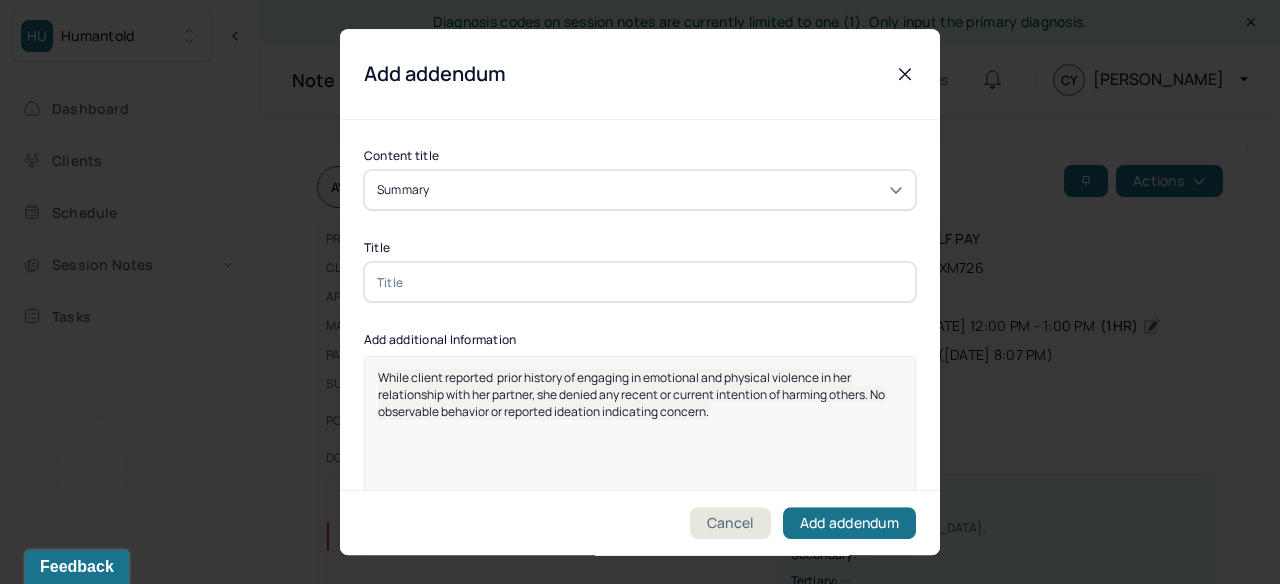 drag, startPoint x: 885, startPoint y: 409, endPoint x: 876, endPoint y: 400, distance: 12.727922 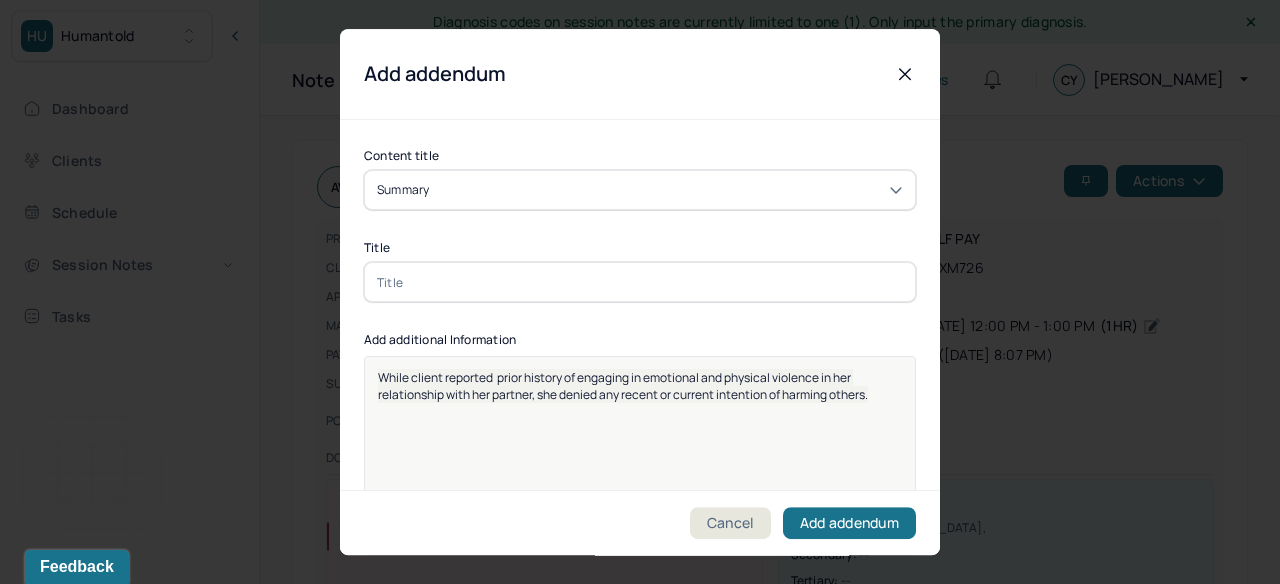 click on "While client reported  prior history of engaging in emotional and physical violence in her relationship with her partner, she denied any recent or current intention of harming others." at bounding box center [623, 386] 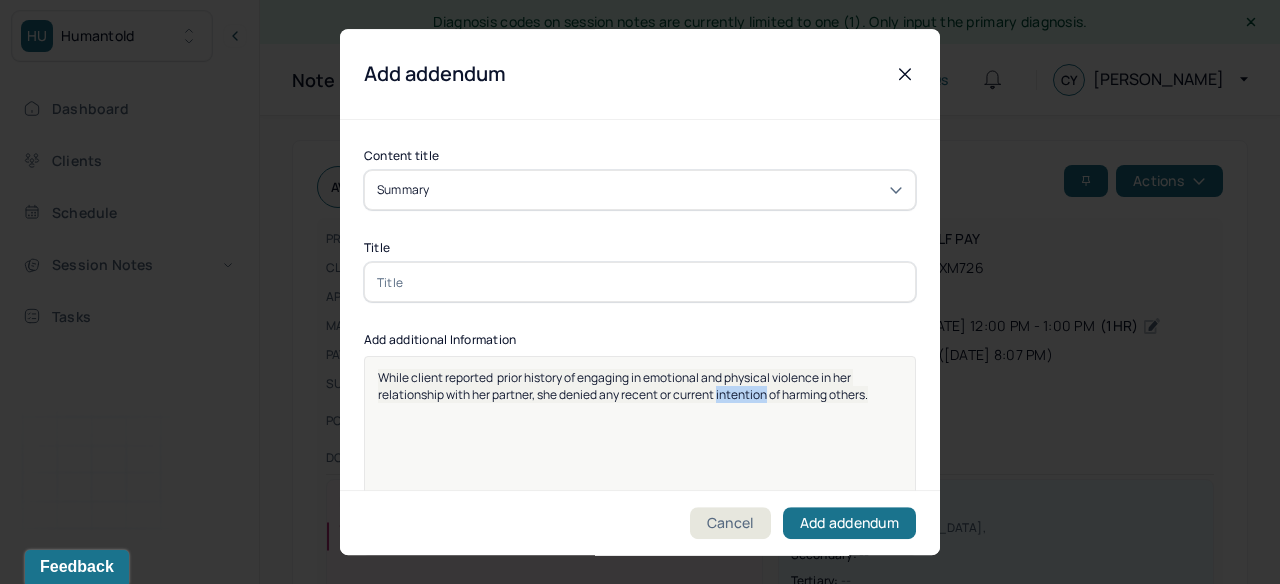 click on "While client reported  prior history of engaging in emotional and physical violence in her relationship with her partner, she denied any recent or current intention of harming others." at bounding box center (623, 386) 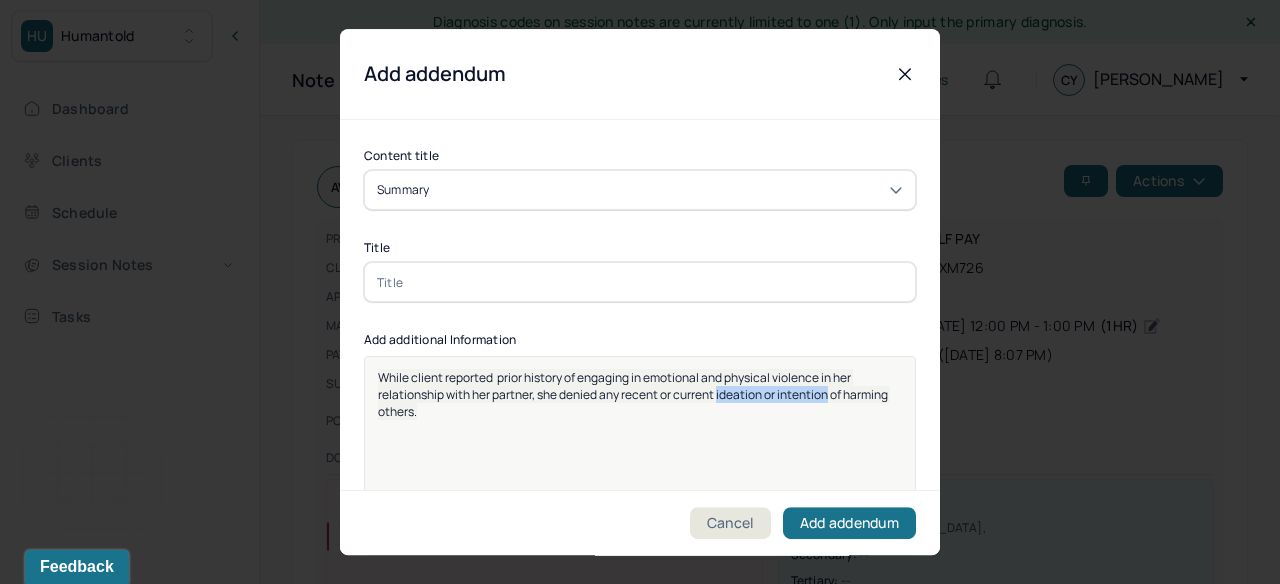 drag, startPoint x: 721, startPoint y: 394, endPoint x: 831, endPoint y: 399, distance: 110.11358 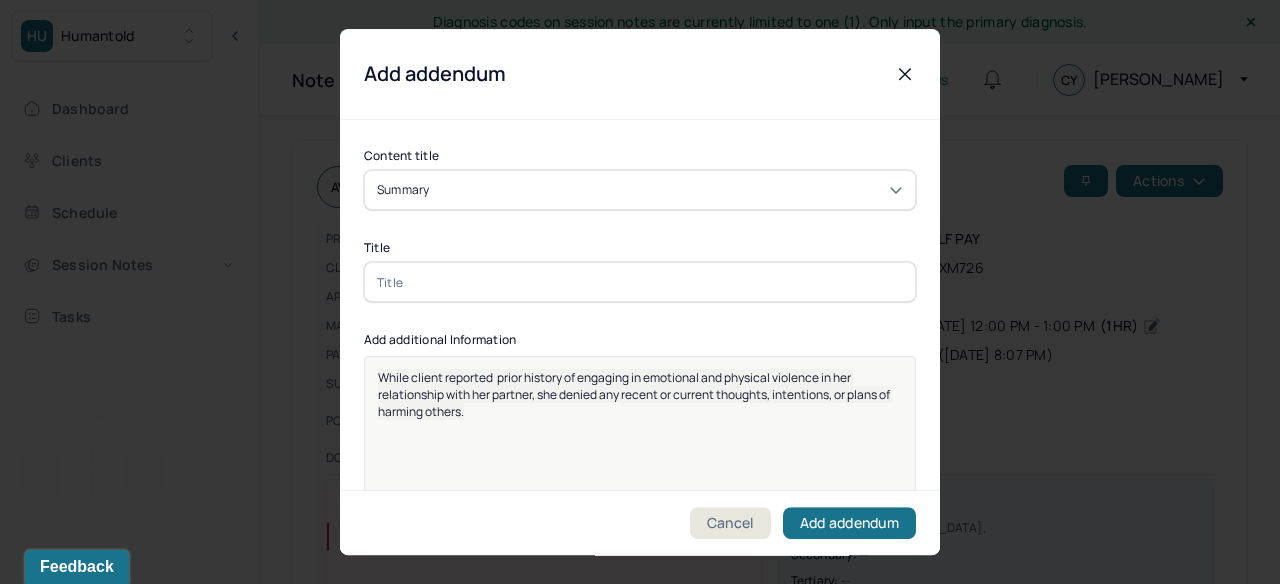 click on "While client reported  prior history of engaging in emotional and physical violence in her relationship with her partner, she denied any recent or current thoughts, intentions, or plans of harming others." at bounding box center (640, 469) 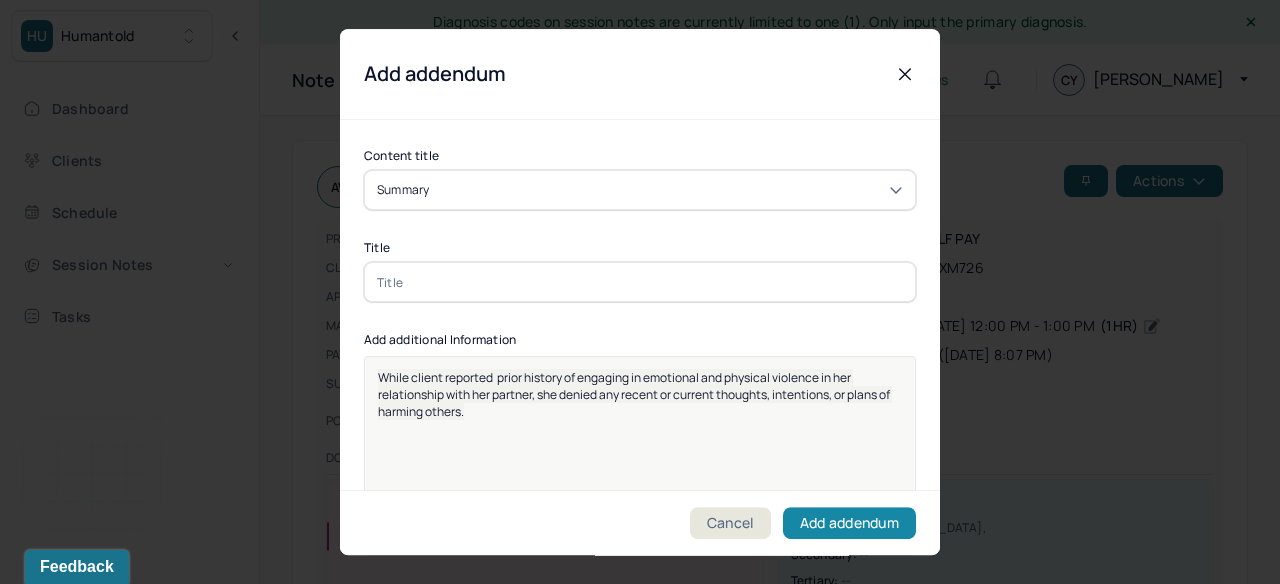 click on "Add addendum" at bounding box center (849, 523) 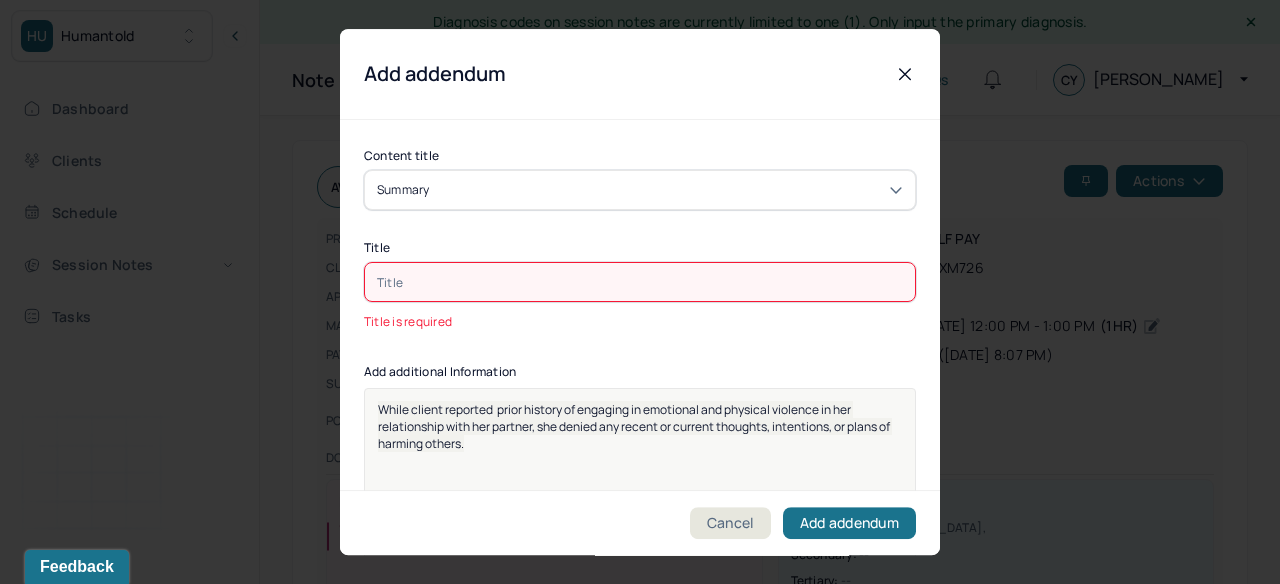 click at bounding box center (640, 282) 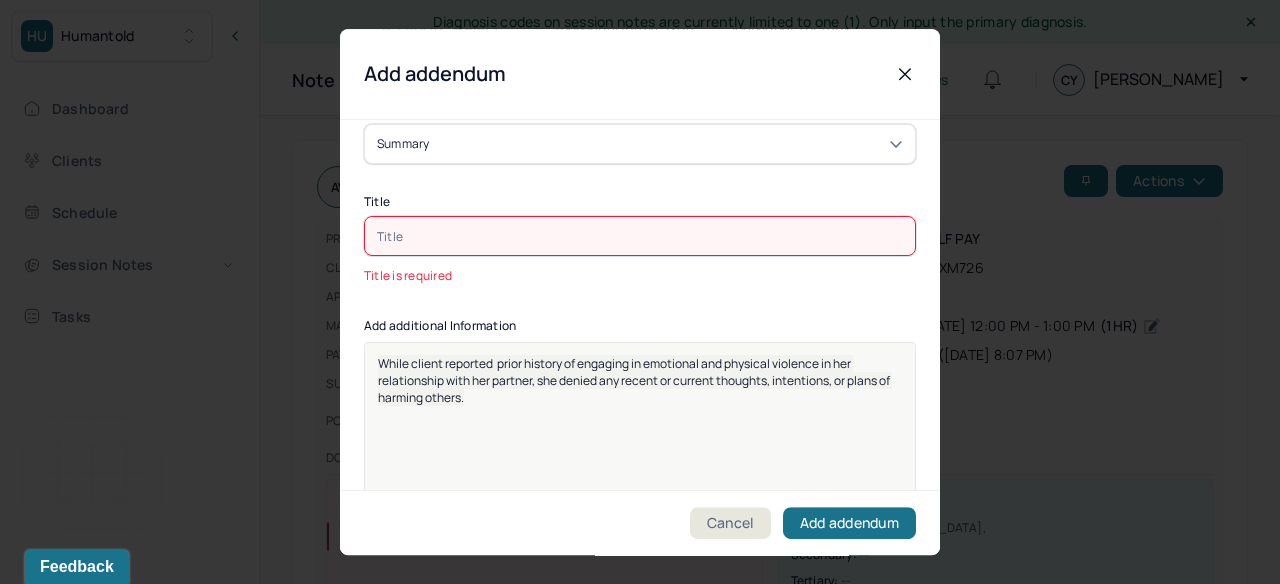 scroll, scrollTop: 212, scrollLeft: 0, axis: vertical 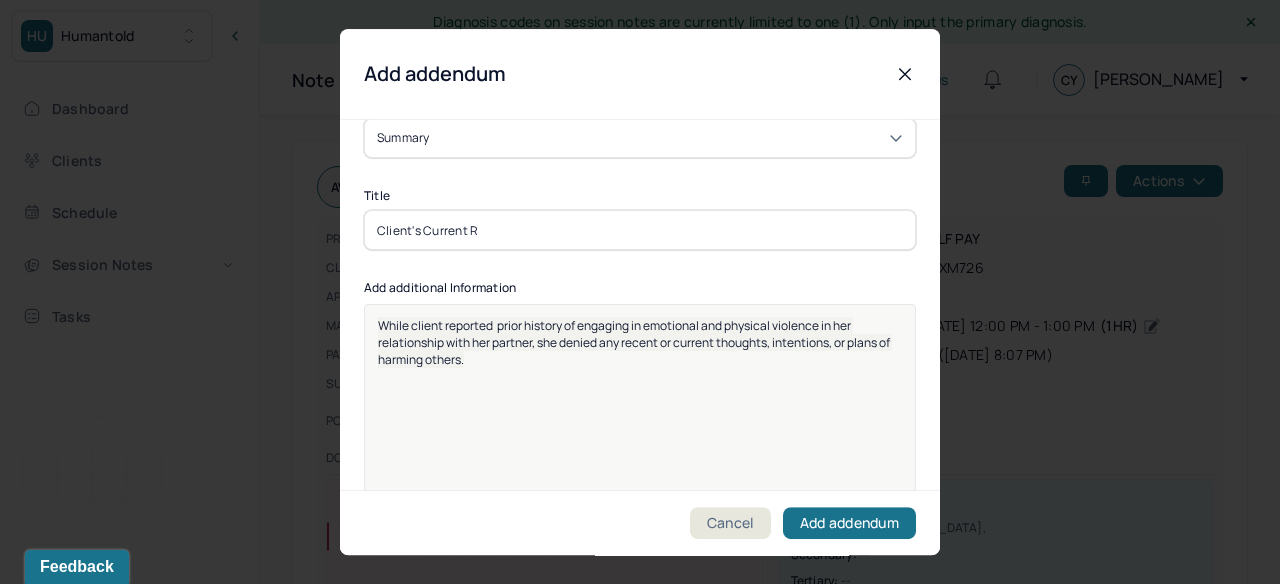click on "Client's Current R" at bounding box center (640, 230) 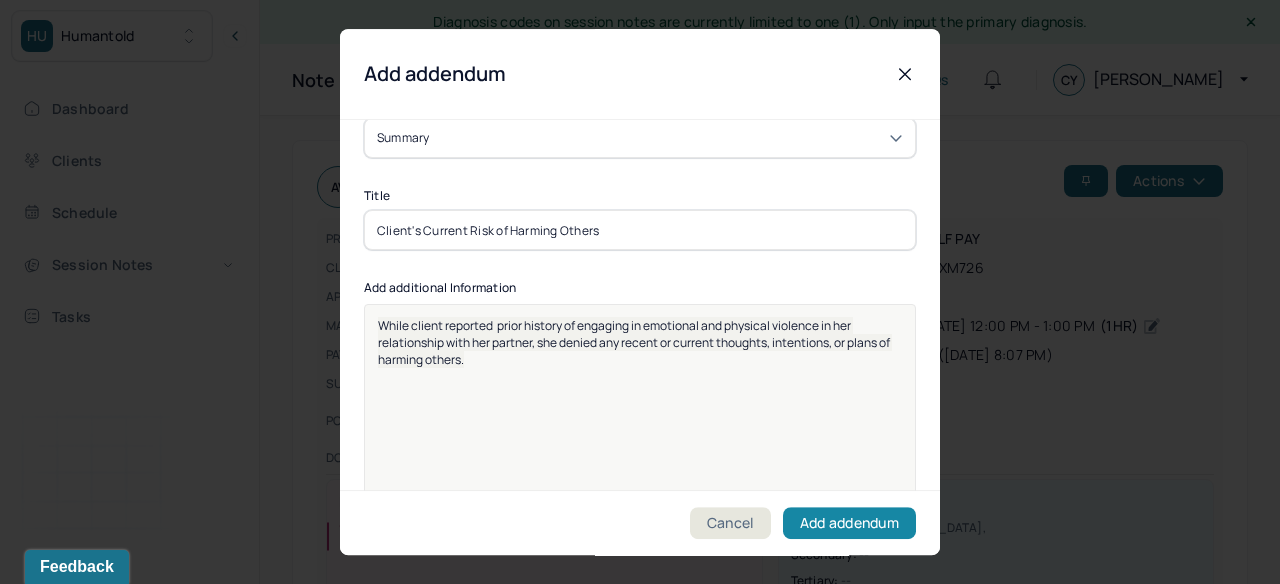 type on "Client's Current Risk of Harming Others" 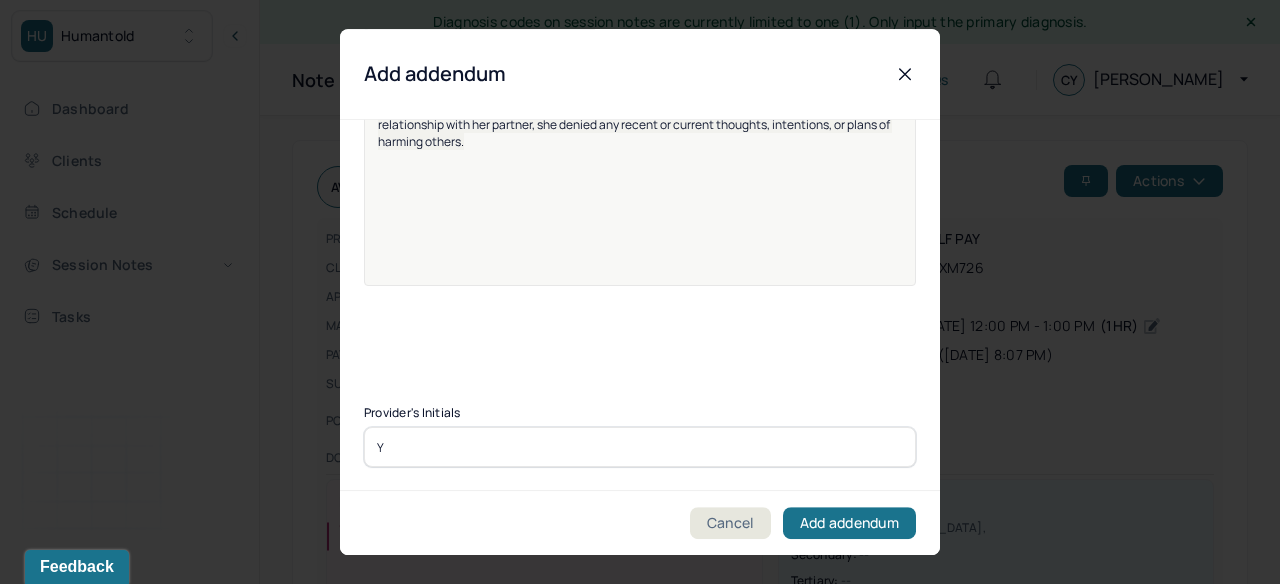 scroll, scrollTop: 430, scrollLeft: 0, axis: vertical 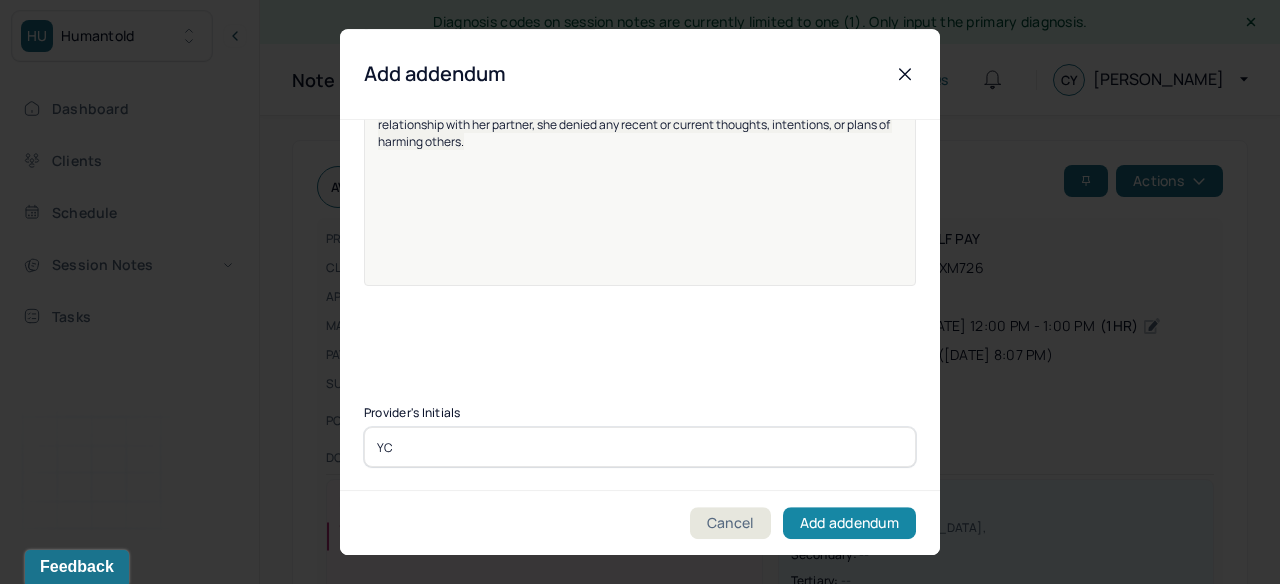 type on "YC" 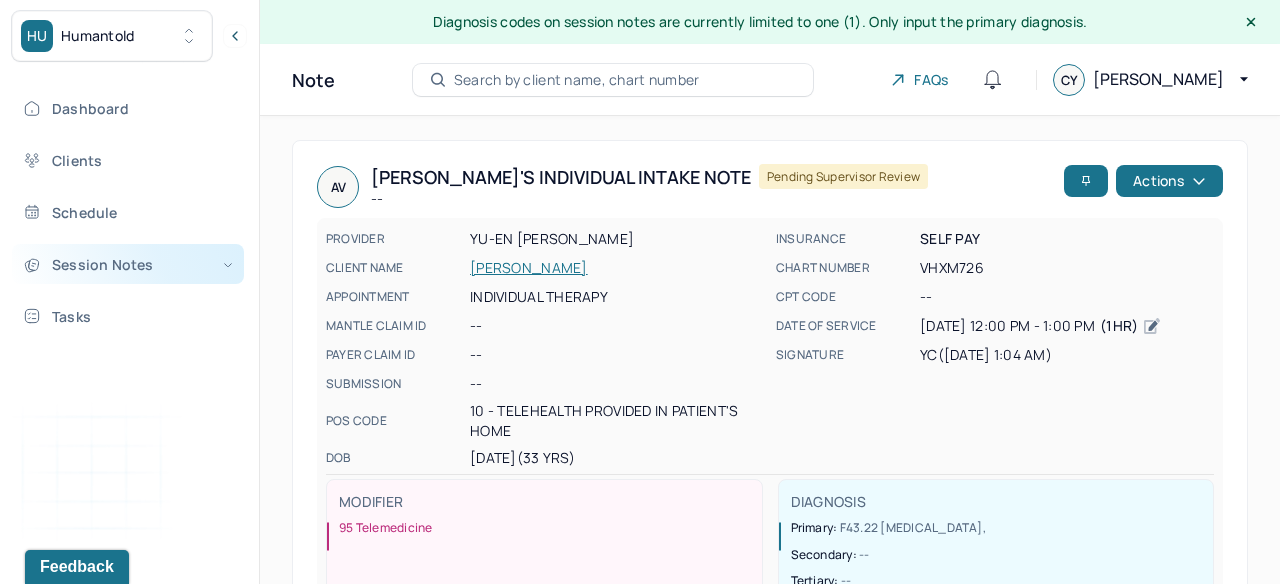 click on "Session Notes" at bounding box center [128, 264] 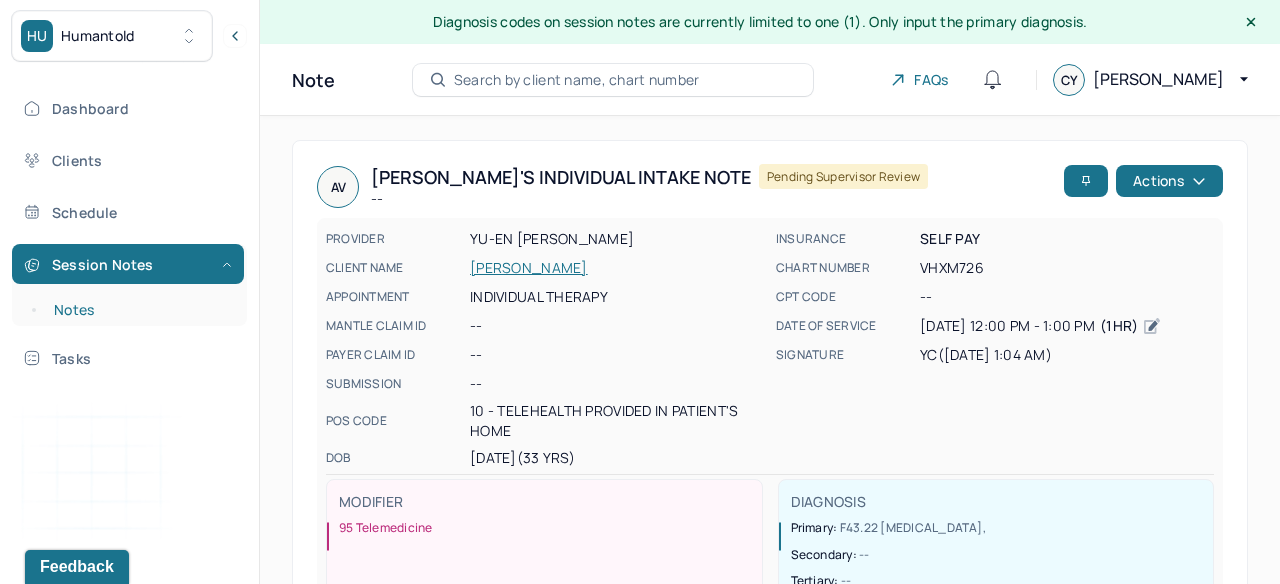 click on "Notes" at bounding box center [139, 310] 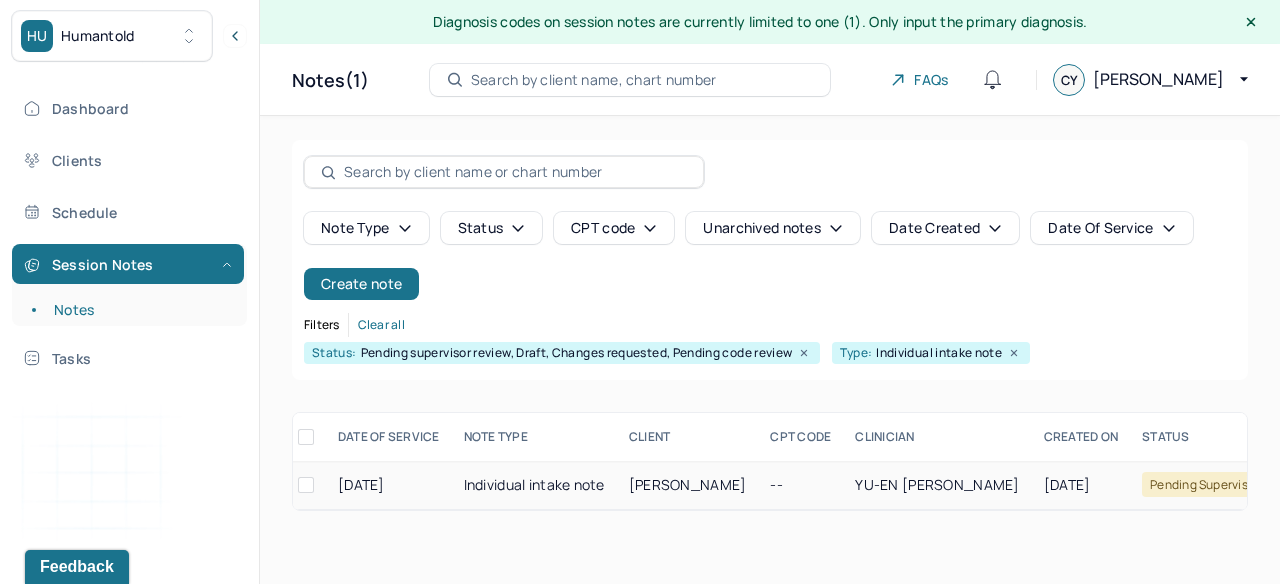 scroll, scrollTop: 0, scrollLeft: 0, axis: both 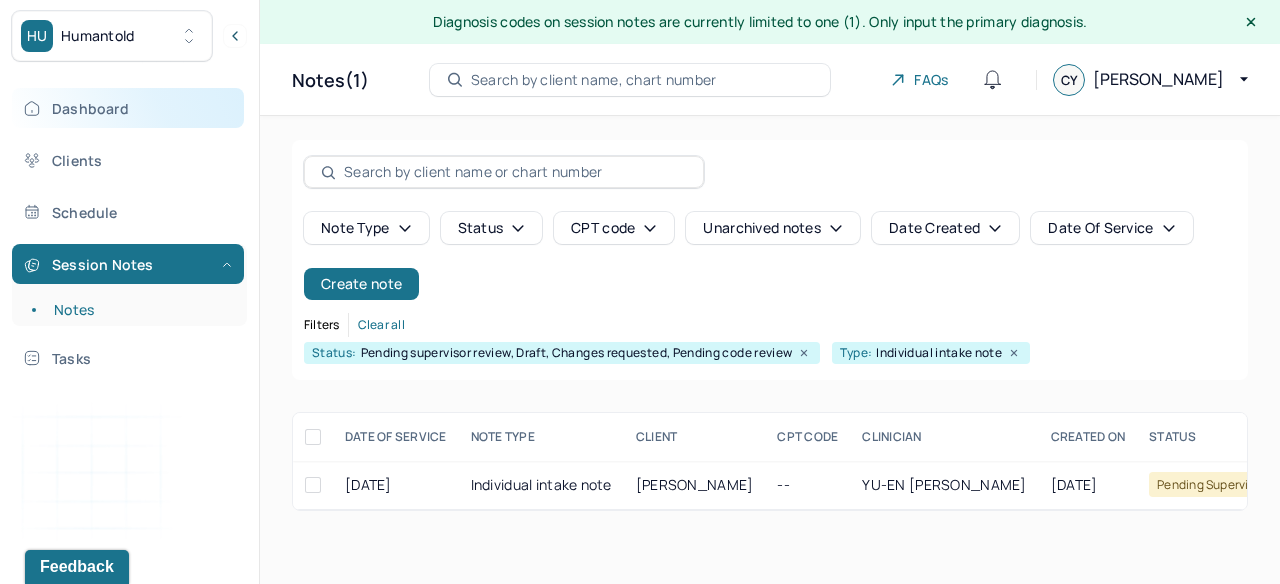 click on "Dashboard" at bounding box center [128, 108] 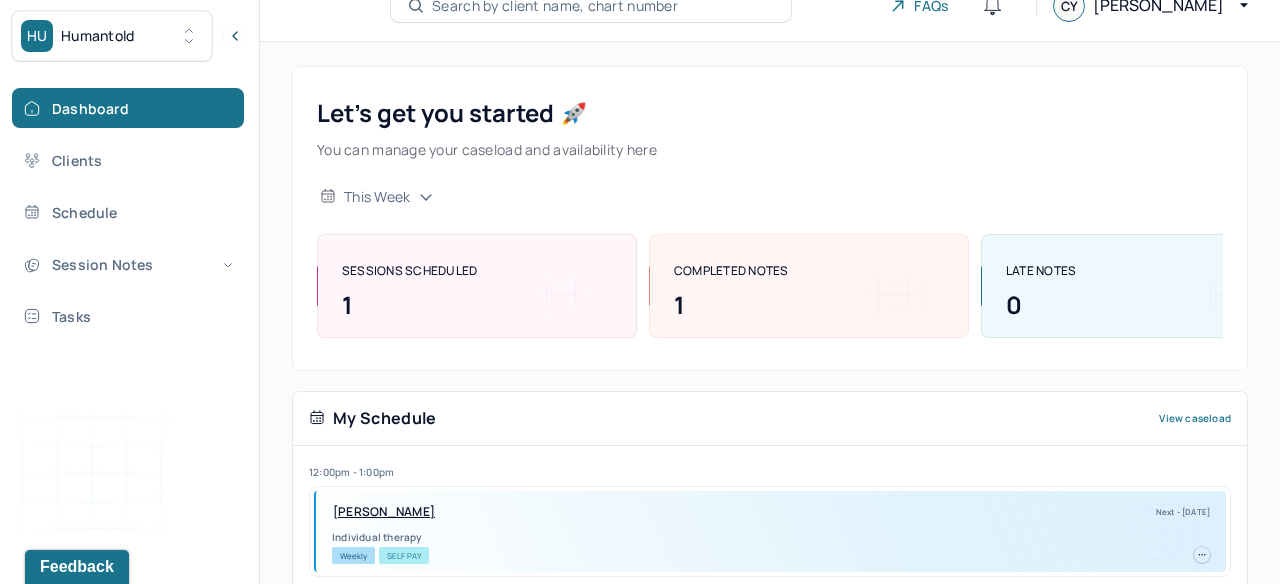 scroll, scrollTop: 50, scrollLeft: 0, axis: vertical 